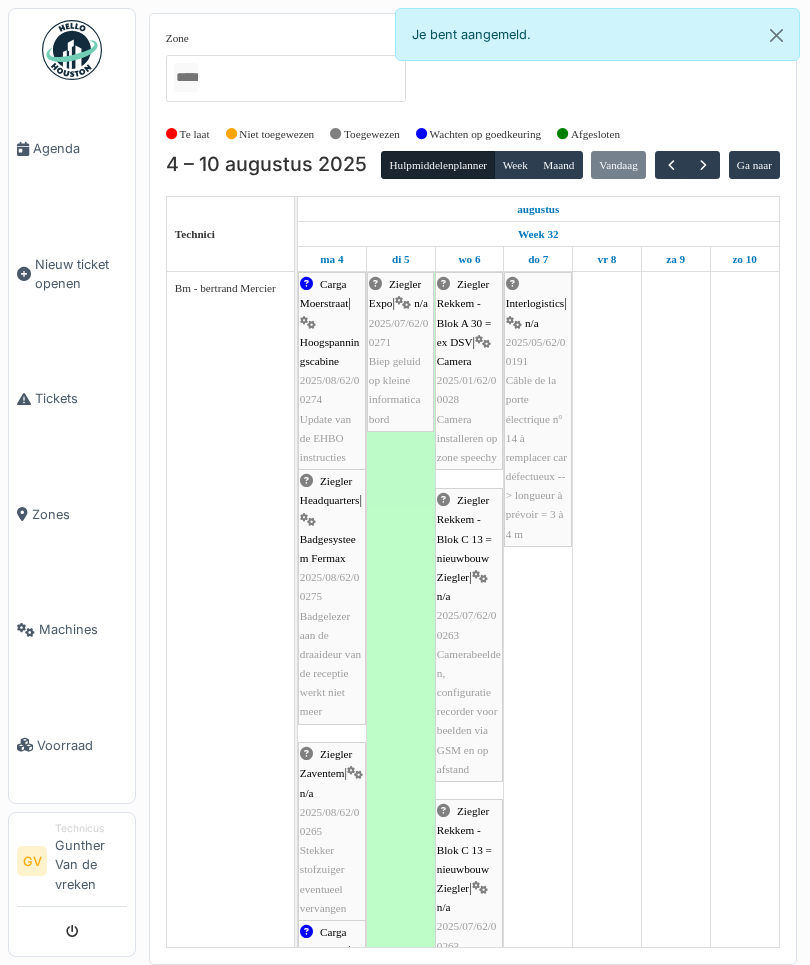 scroll, scrollTop: 8, scrollLeft: 0, axis: vertical 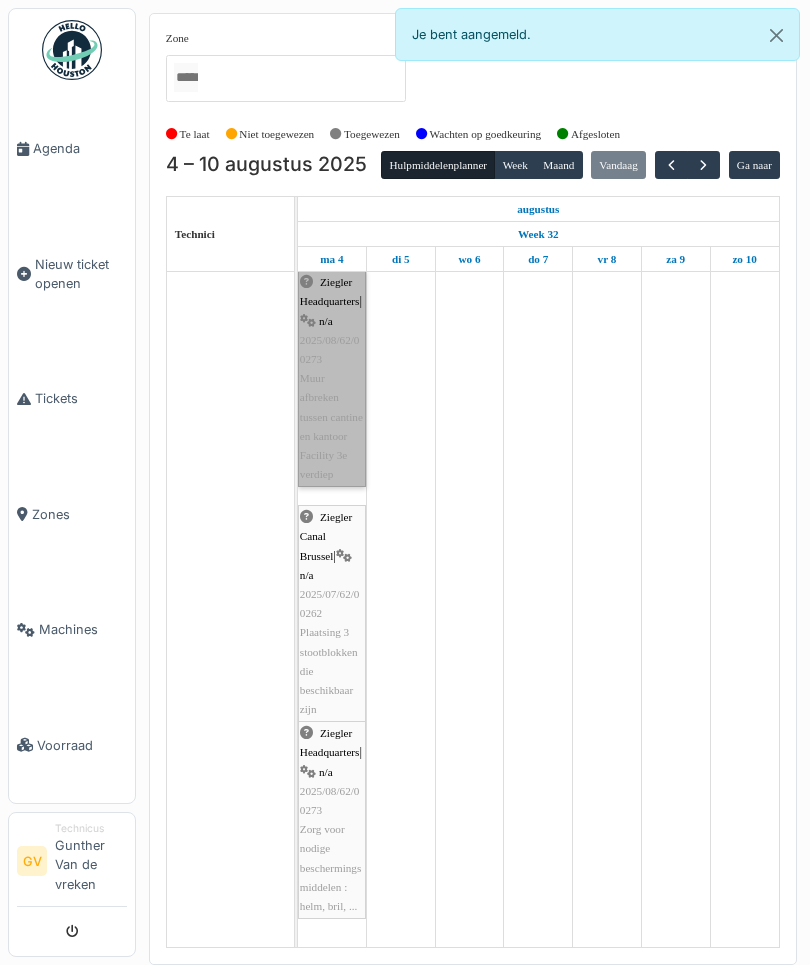 click on "Ziegler Headquarters
|     n/a
2025/08/62/00273
Muur afbreken tussen cantine en kantoor Facility 3e verdiep" at bounding box center (332, 378) 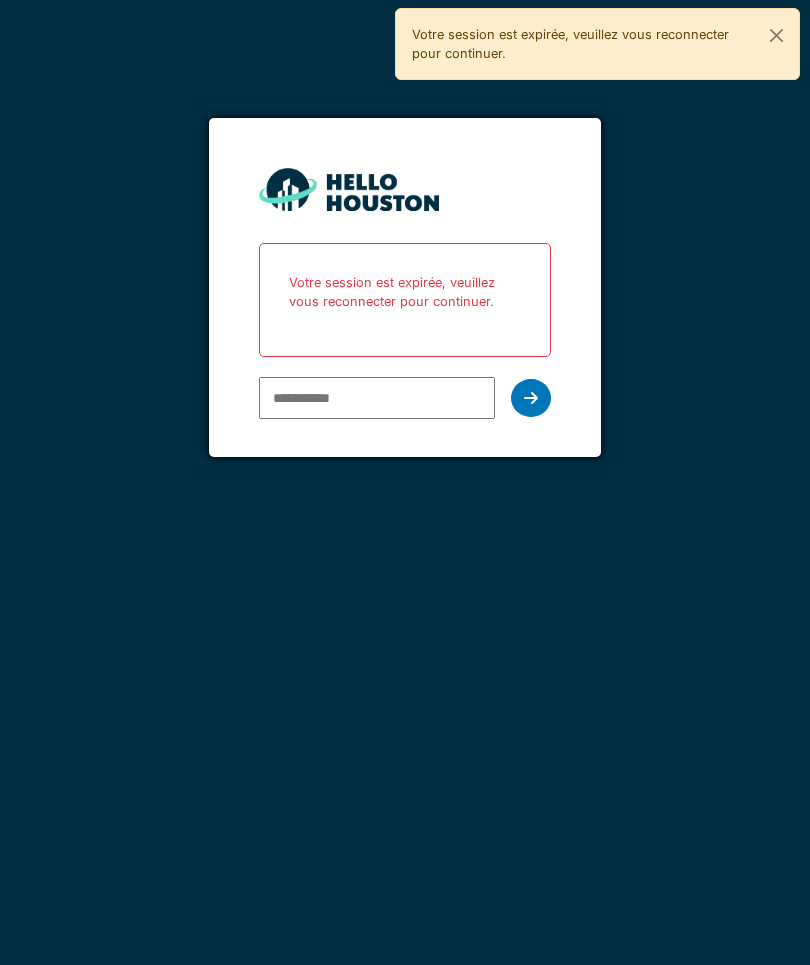 scroll, scrollTop: 0, scrollLeft: 0, axis: both 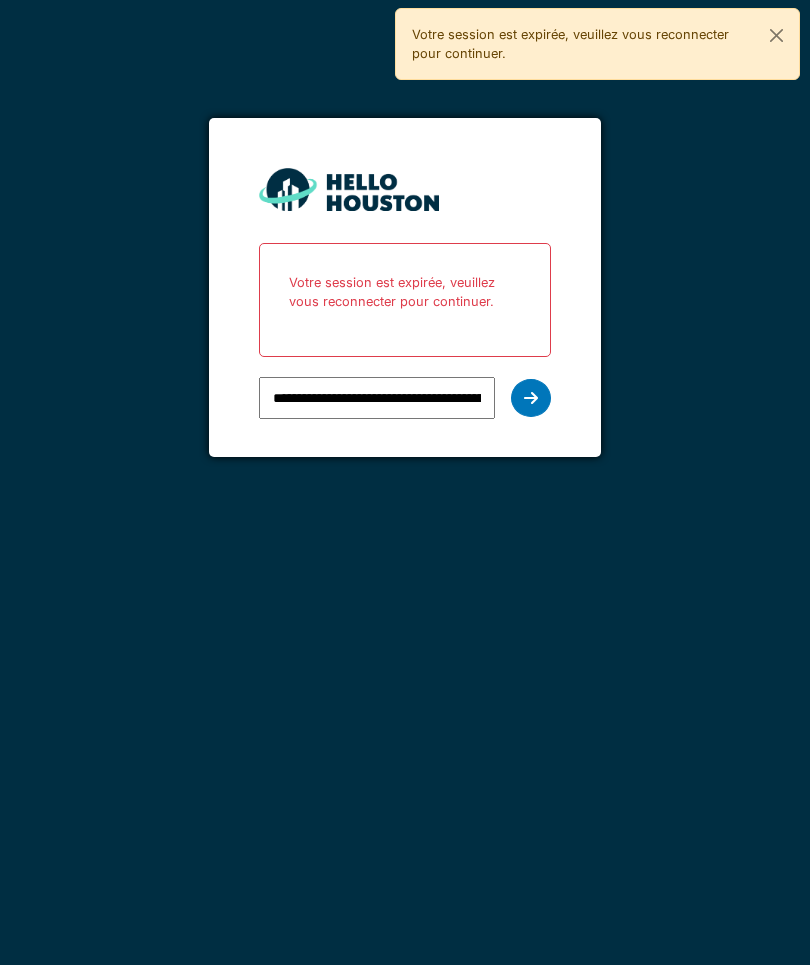 click at bounding box center (531, 398) 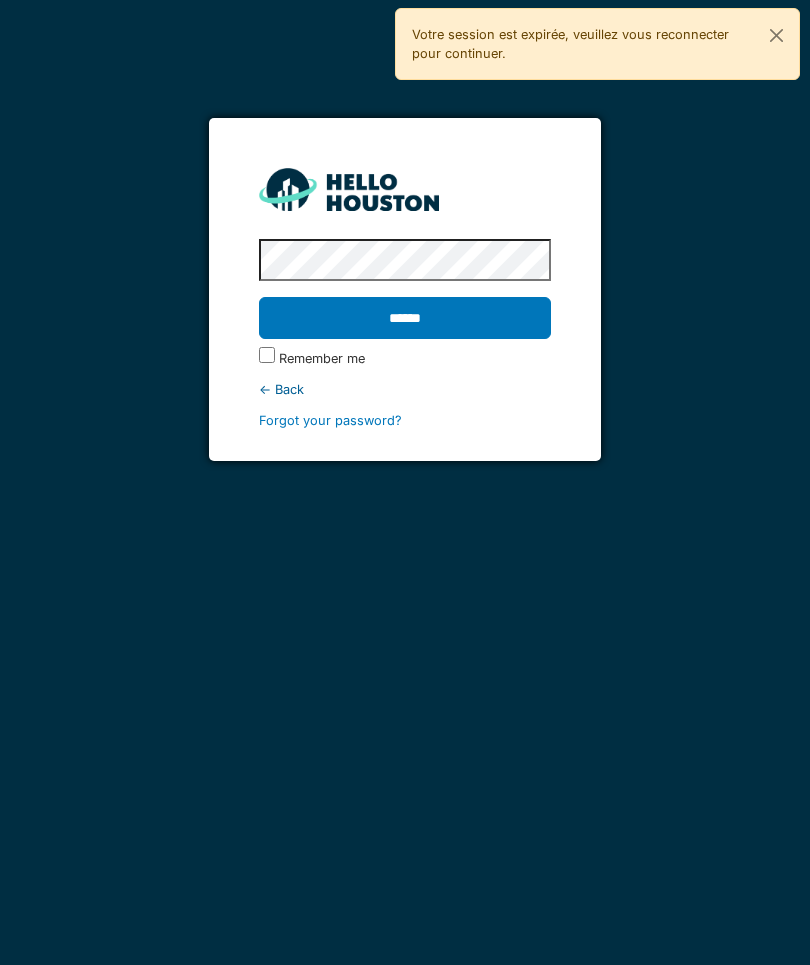 click on "******" at bounding box center [405, 318] 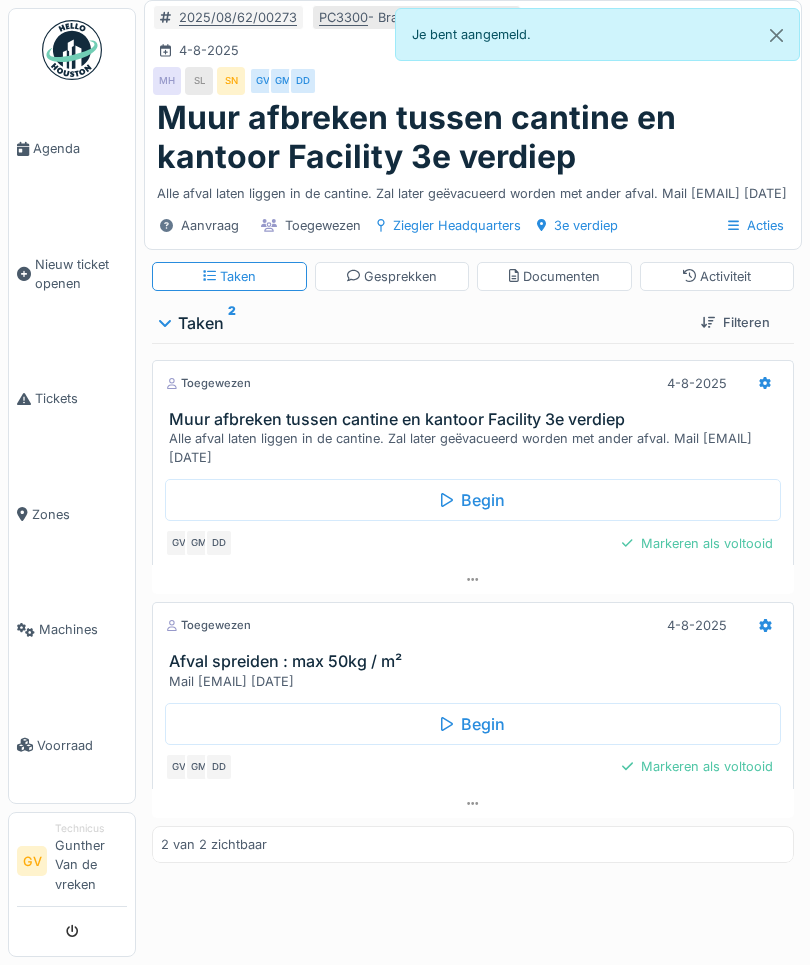 scroll, scrollTop: 20, scrollLeft: 0, axis: vertical 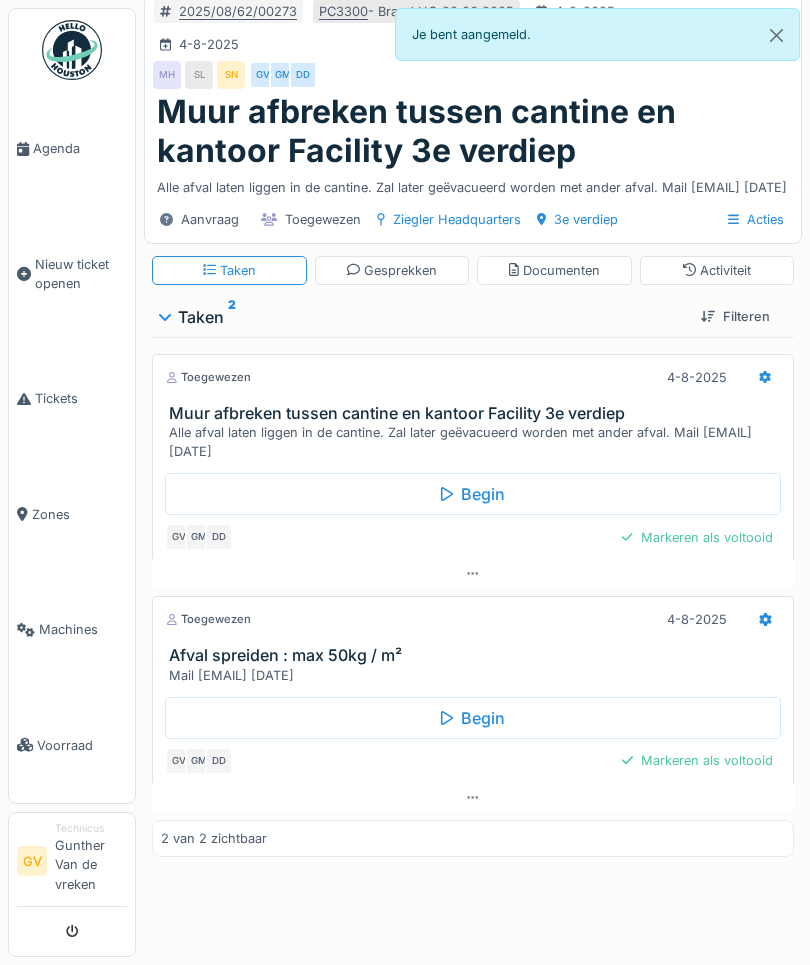 click at bounding box center (765, 377) 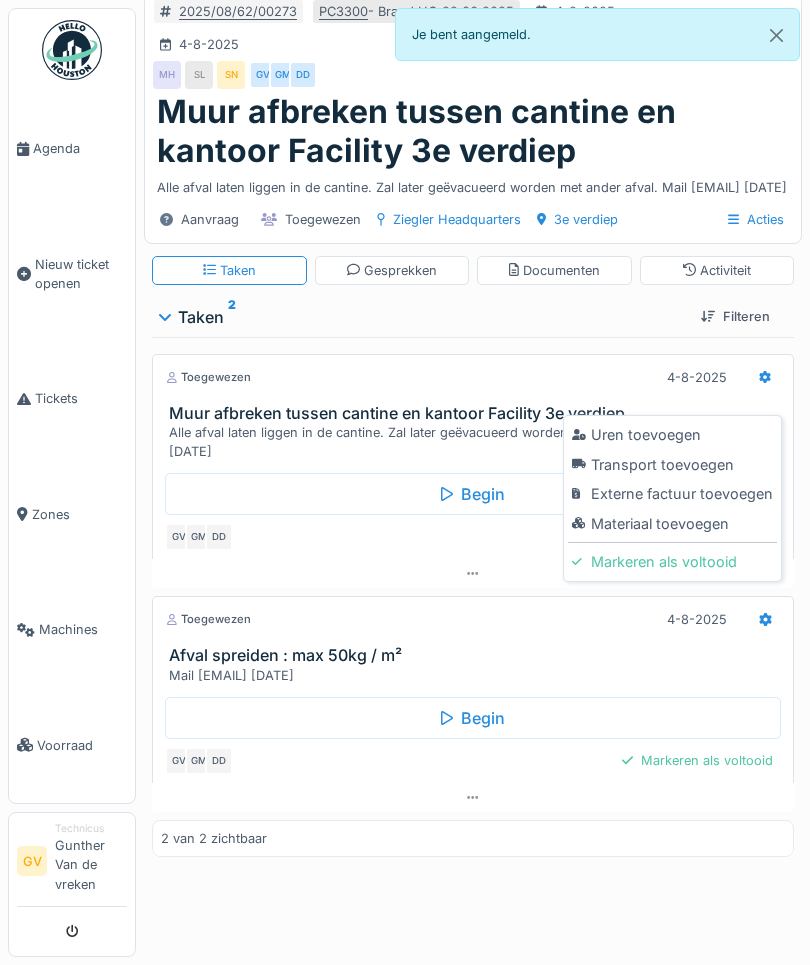 click on "Uren toevoegen" at bounding box center (672, 435) 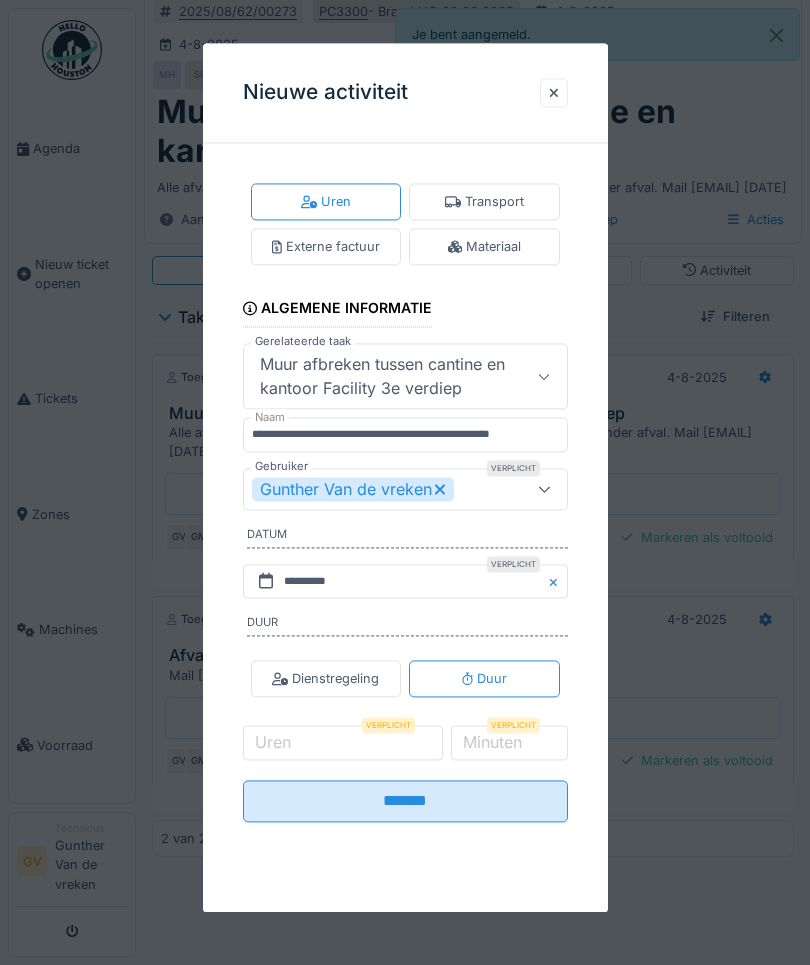 click 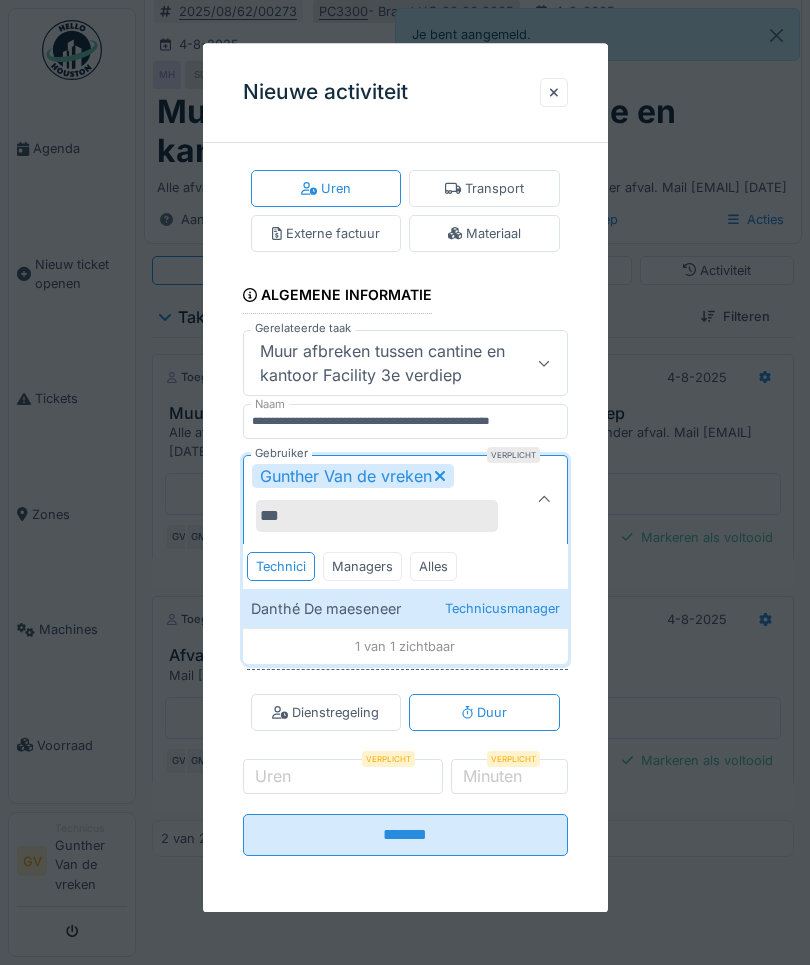 scroll, scrollTop: 17, scrollLeft: 0, axis: vertical 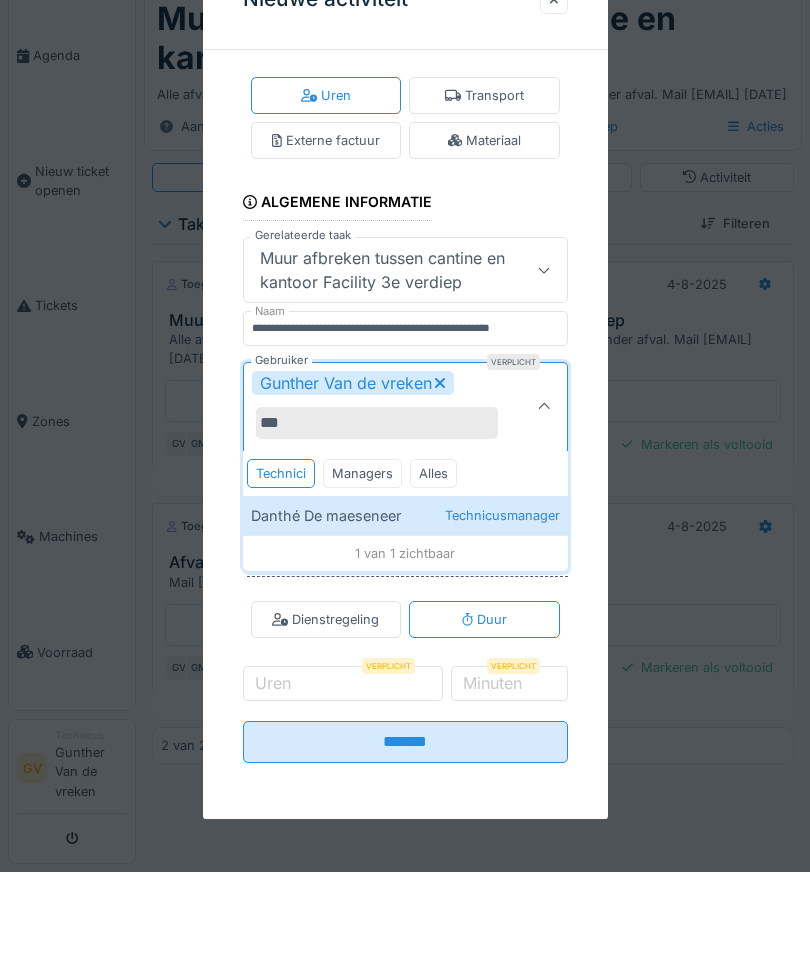 type on "***" 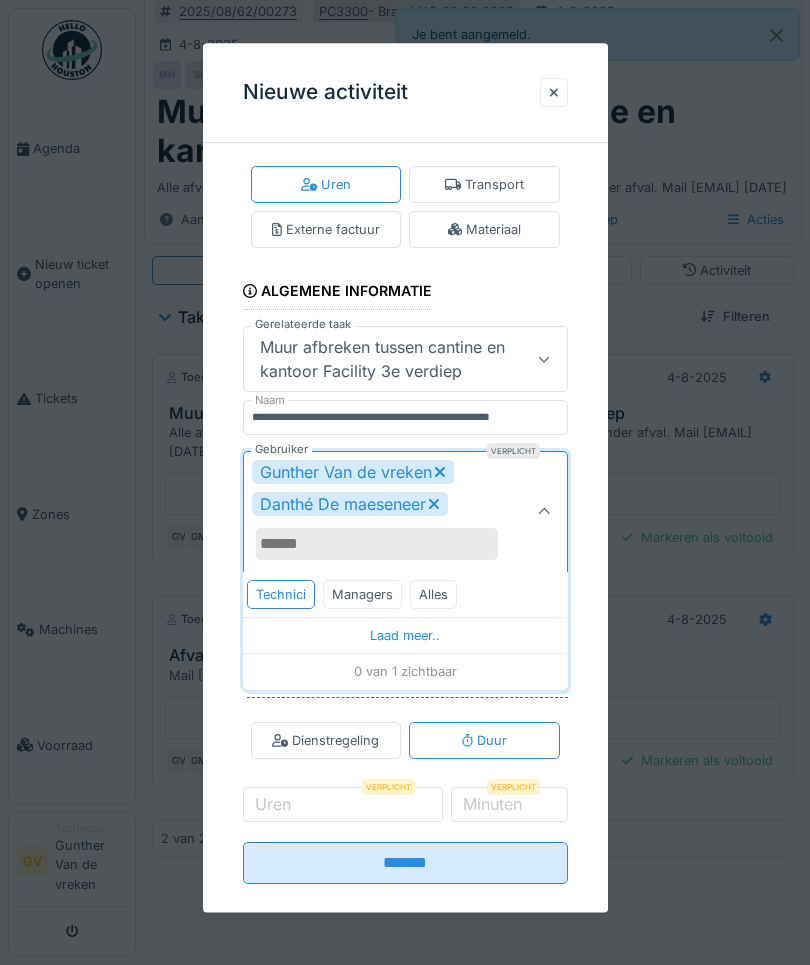 click on "Gebruiker" at bounding box center [377, 544] 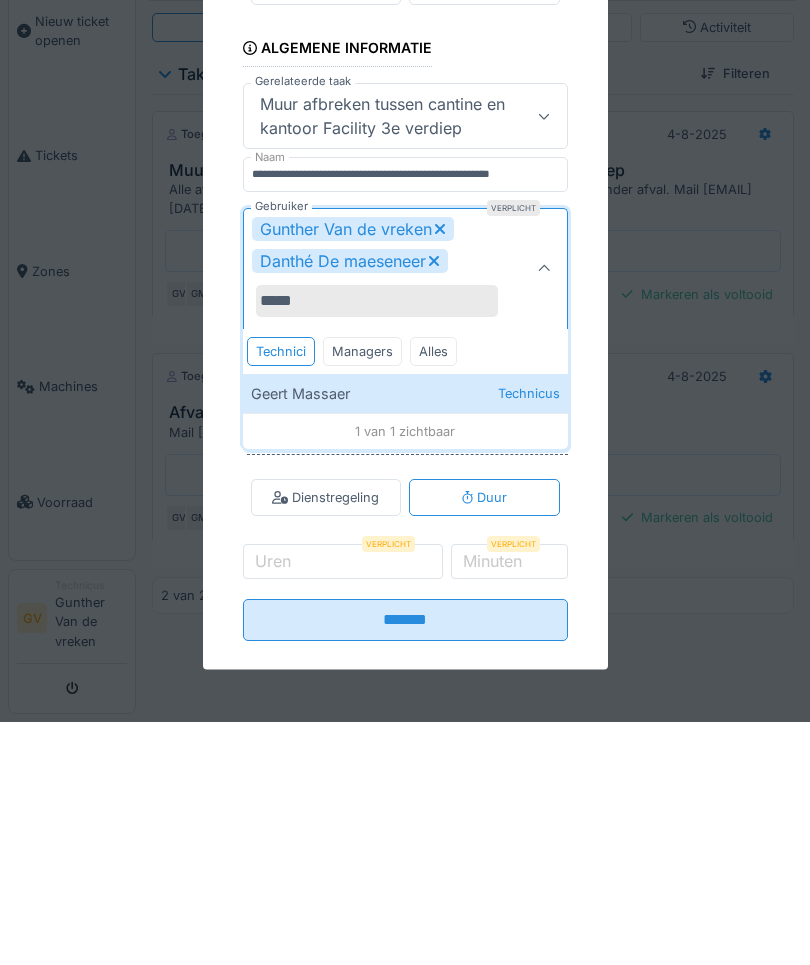 type on "*****" 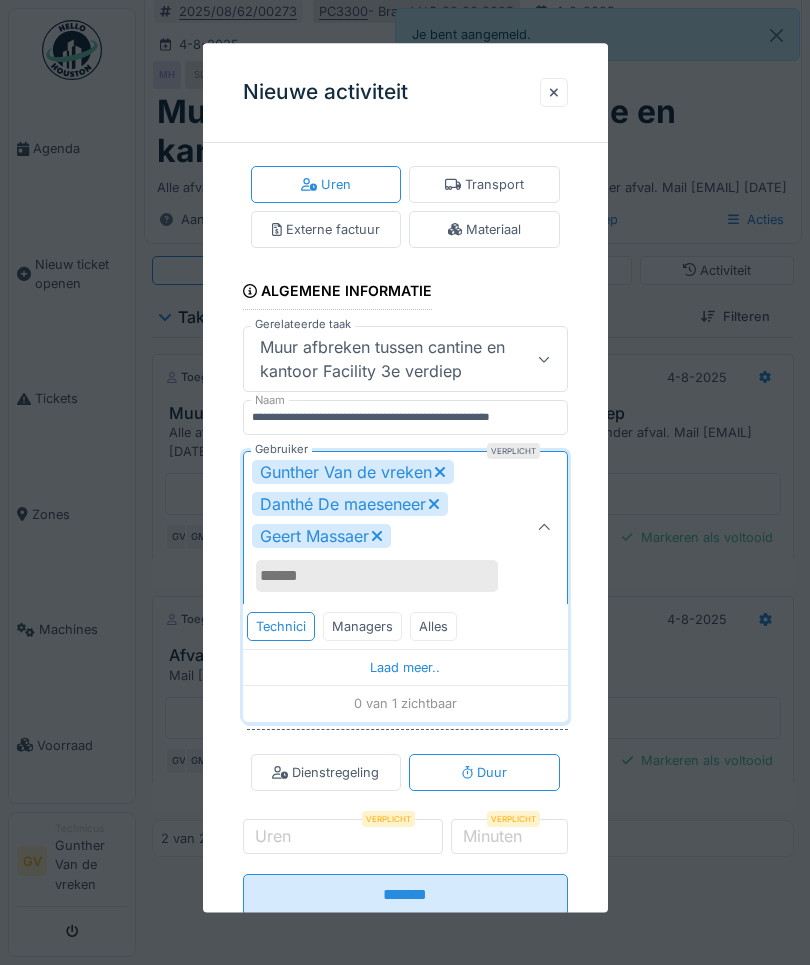 click on "Duur" at bounding box center (484, 773) 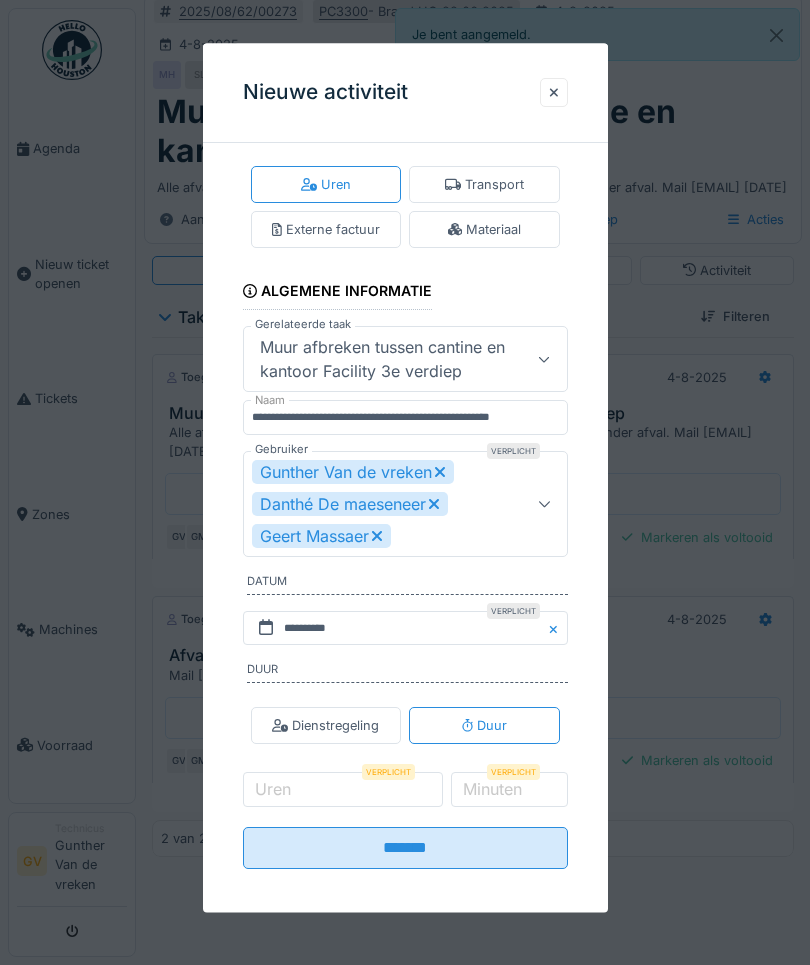 click on "**********" at bounding box center [405, 513] 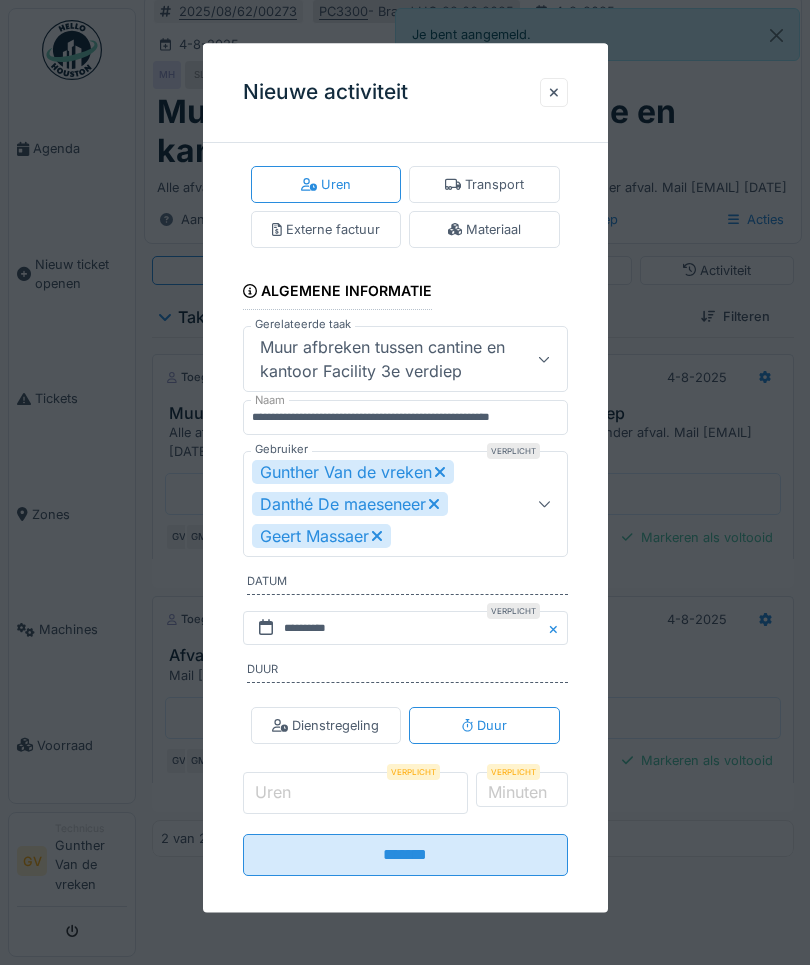 click on "Uren" at bounding box center (356, 794) 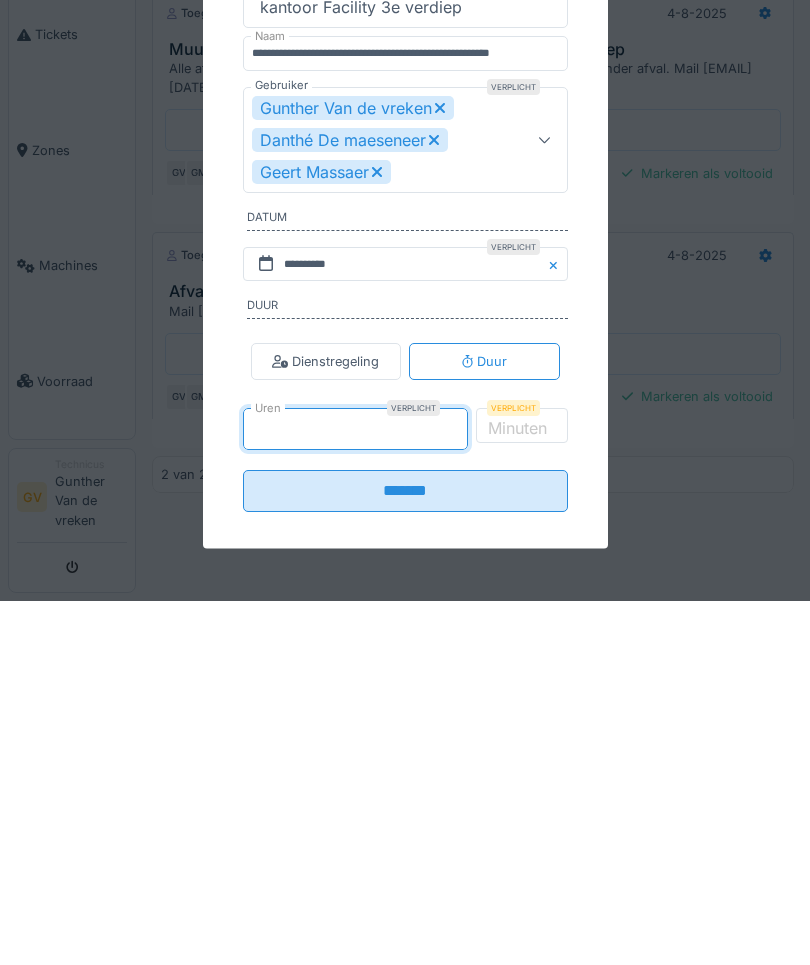 type on "*" 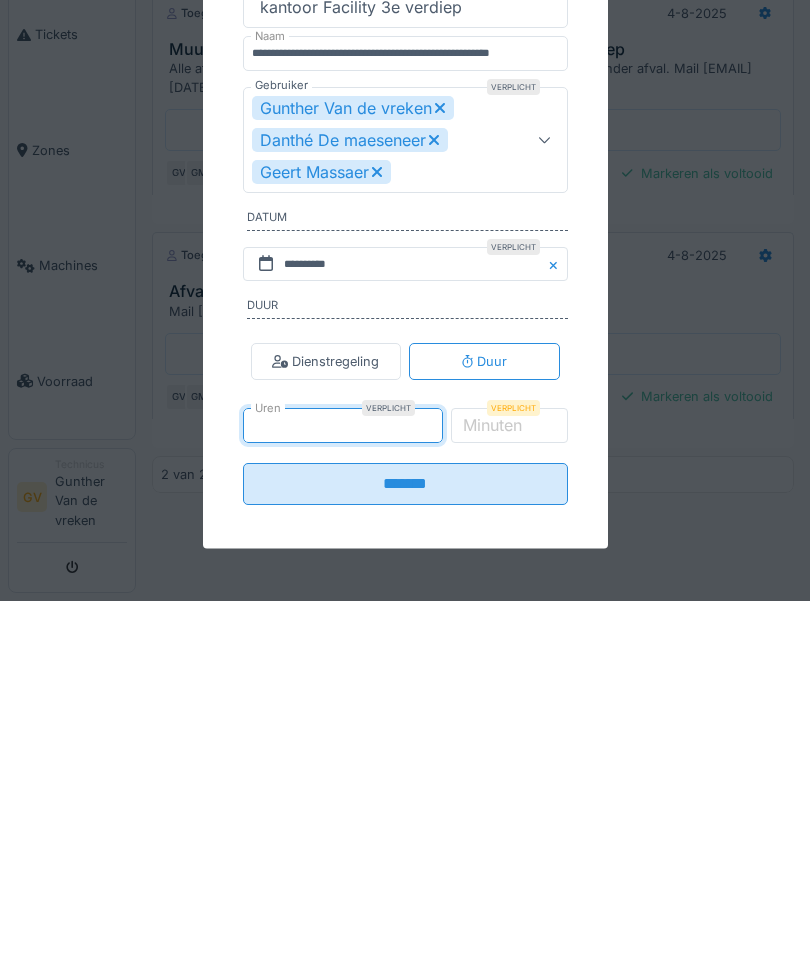 click on "Minuten" at bounding box center (492, 789) 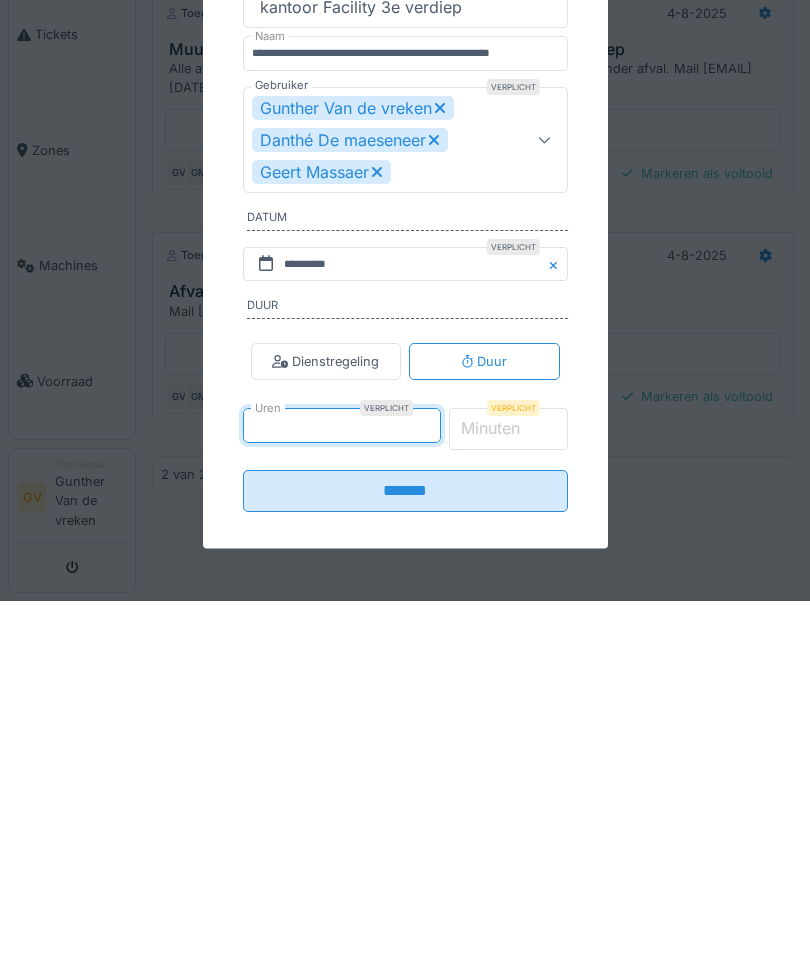 click on "*" at bounding box center [508, 794] 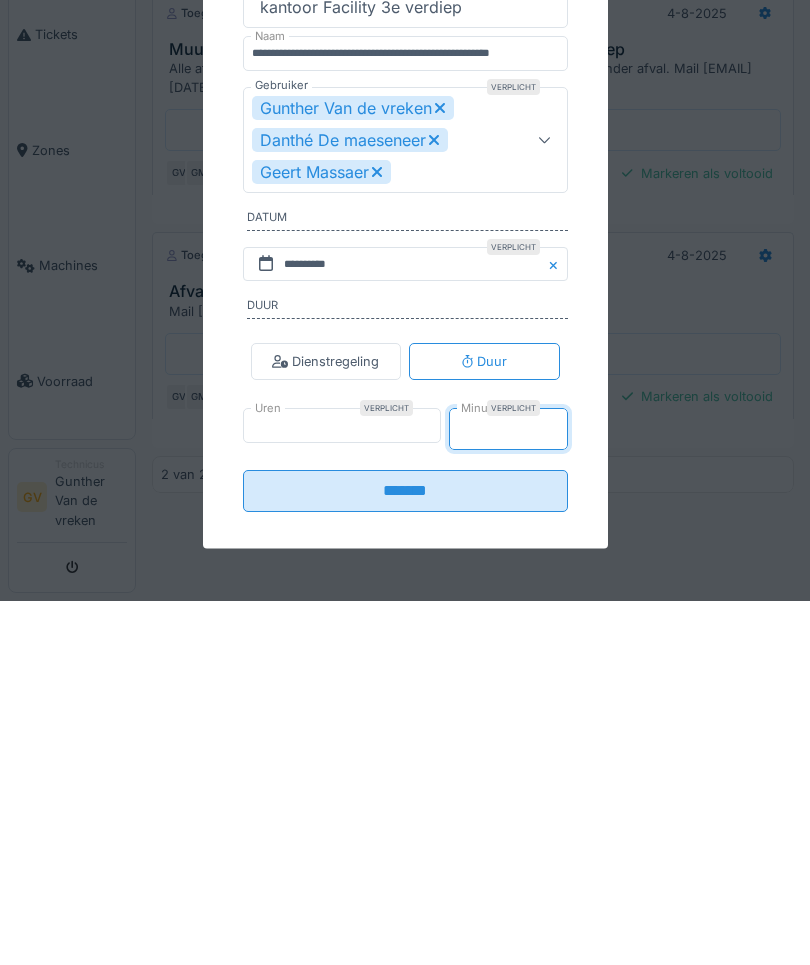 type on "**" 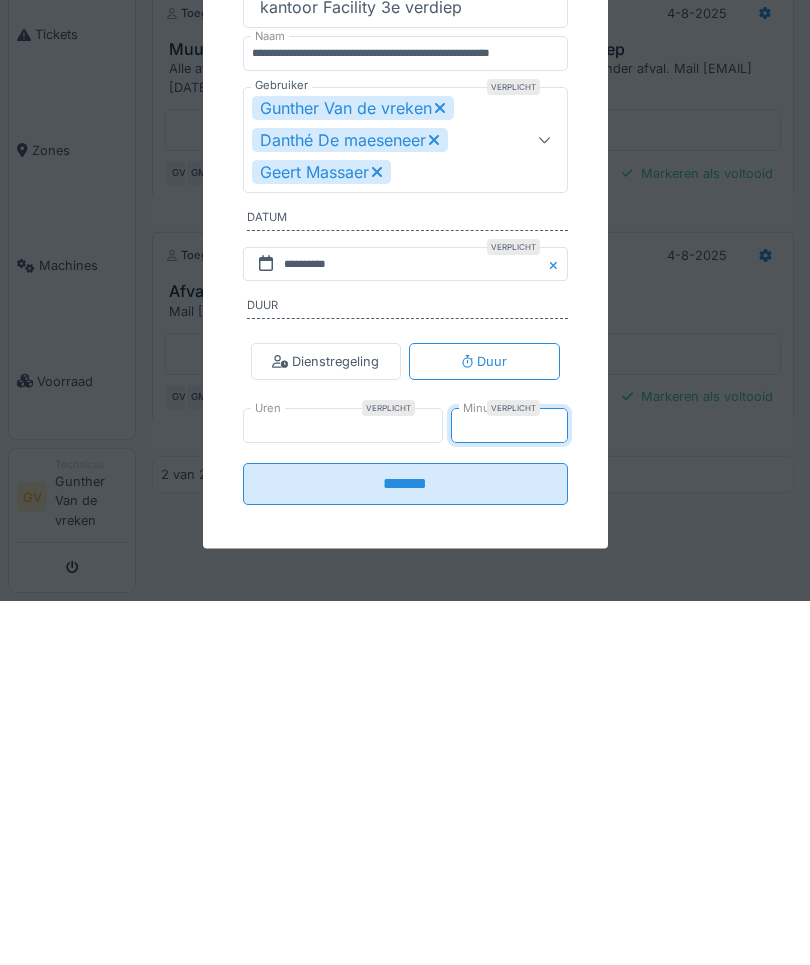 click on "*******" at bounding box center (405, 848) 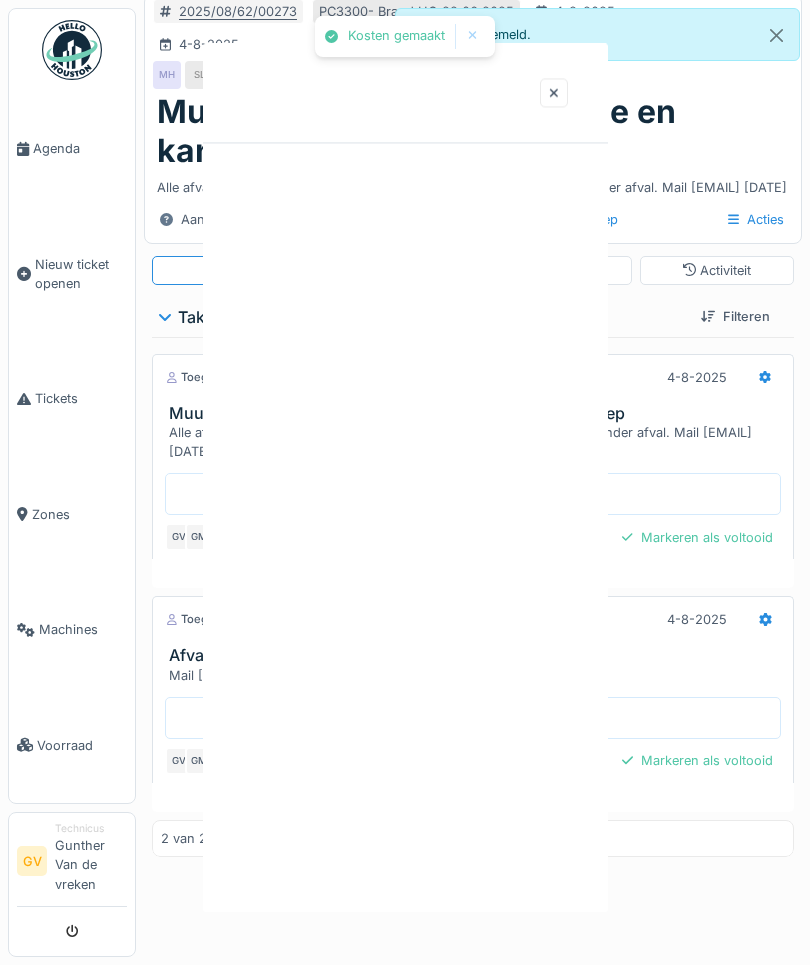 scroll, scrollTop: 0, scrollLeft: 0, axis: both 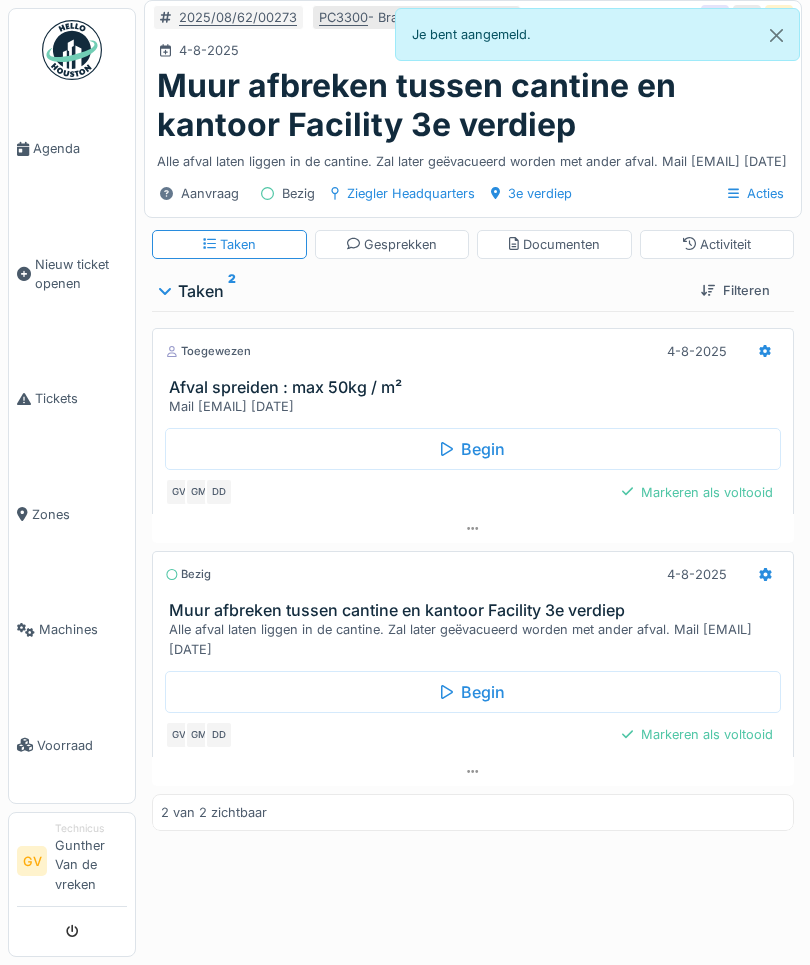click on "Markeren als voltooid" at bounding box center [697, 492] 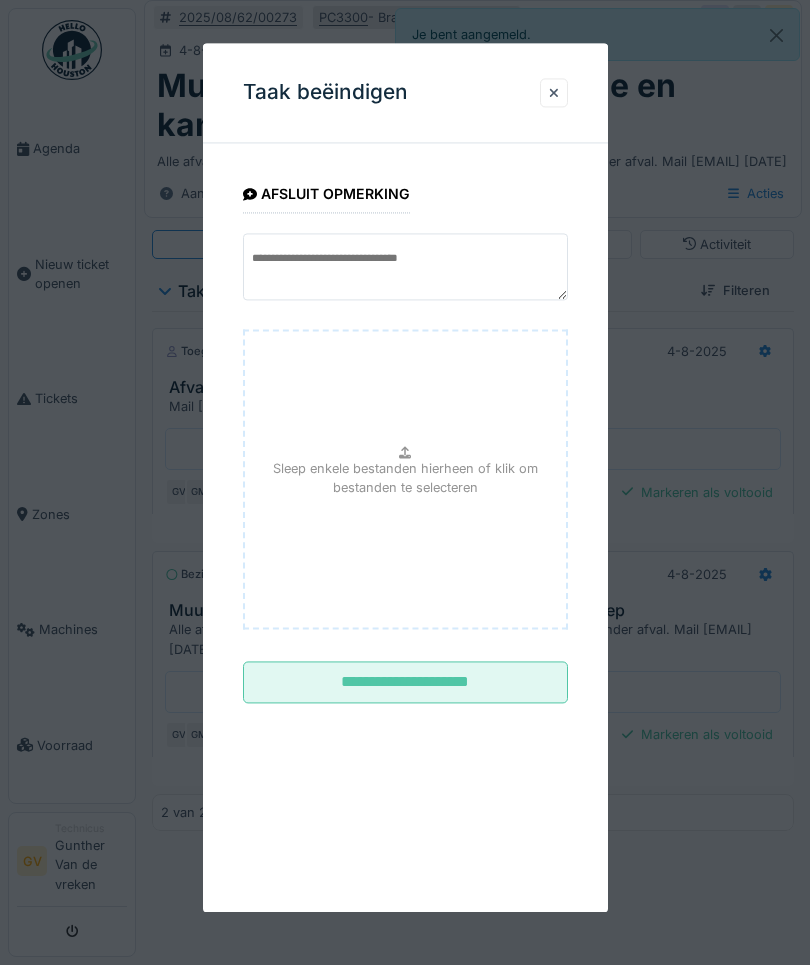 click on "**********" at bounding box center (405, 683) 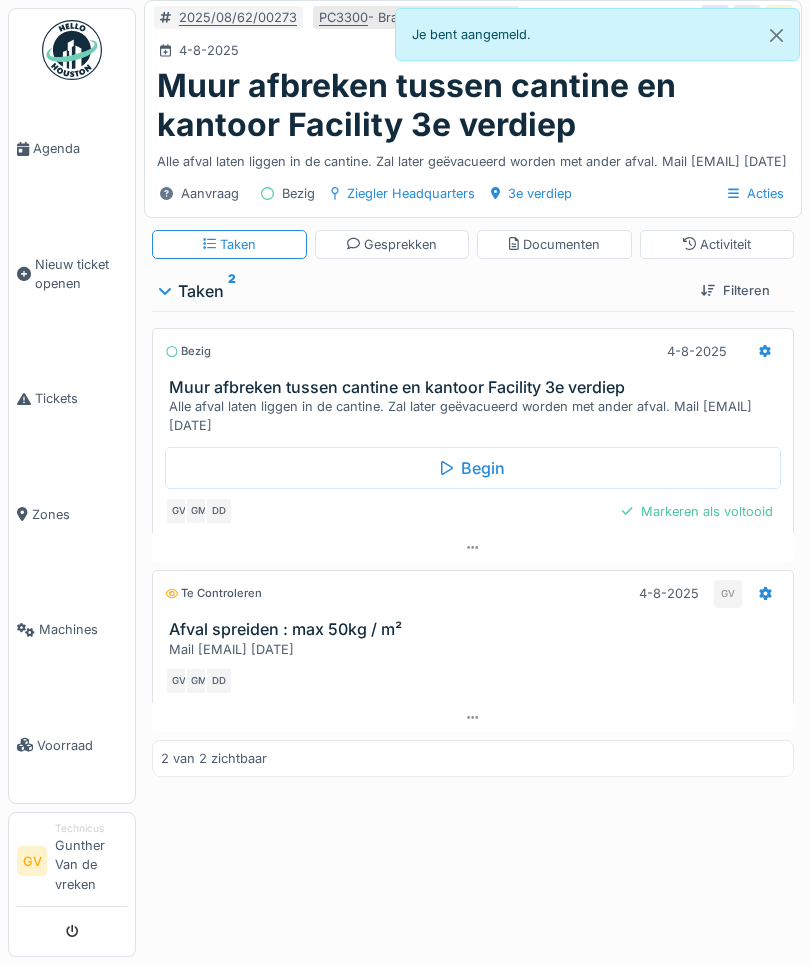 click on "Markeren als voltooid" at bounding box center (697, 511) 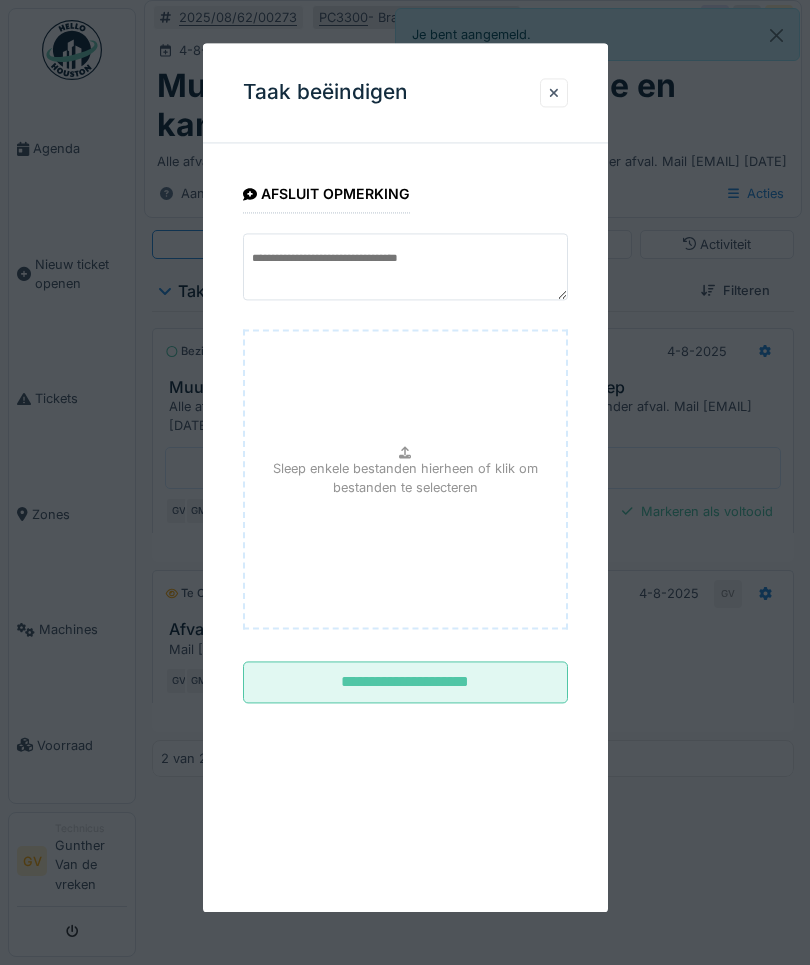 click on "**********" at bounding box center (405, 683) 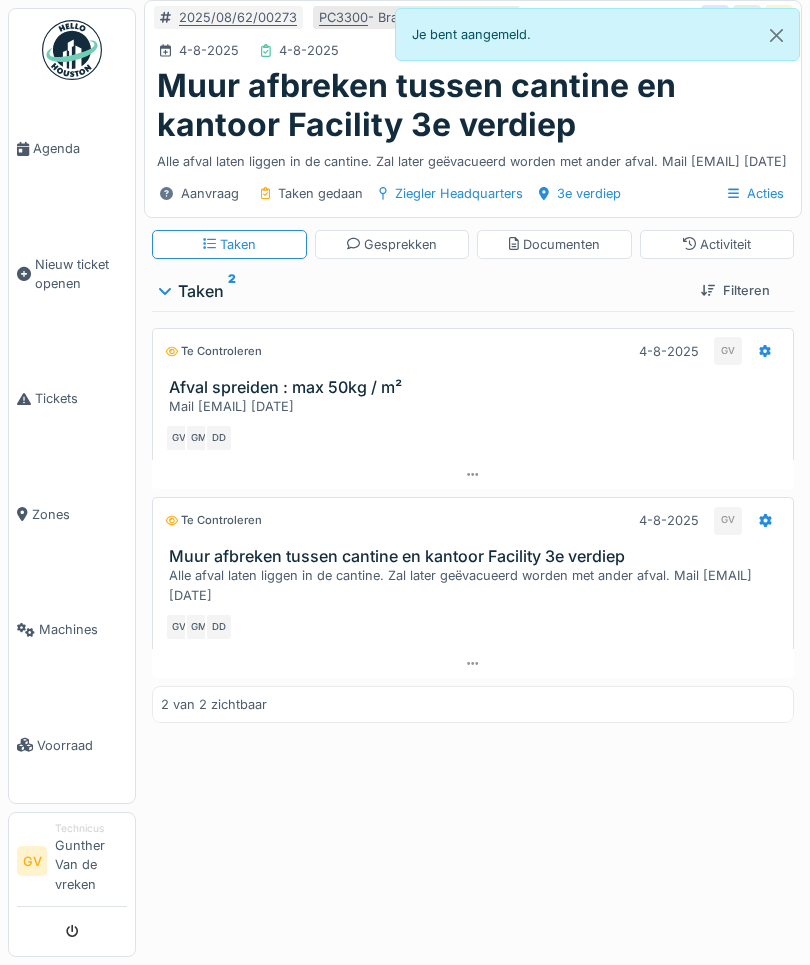 click on "Agenda" at bounding box center [72, 148] 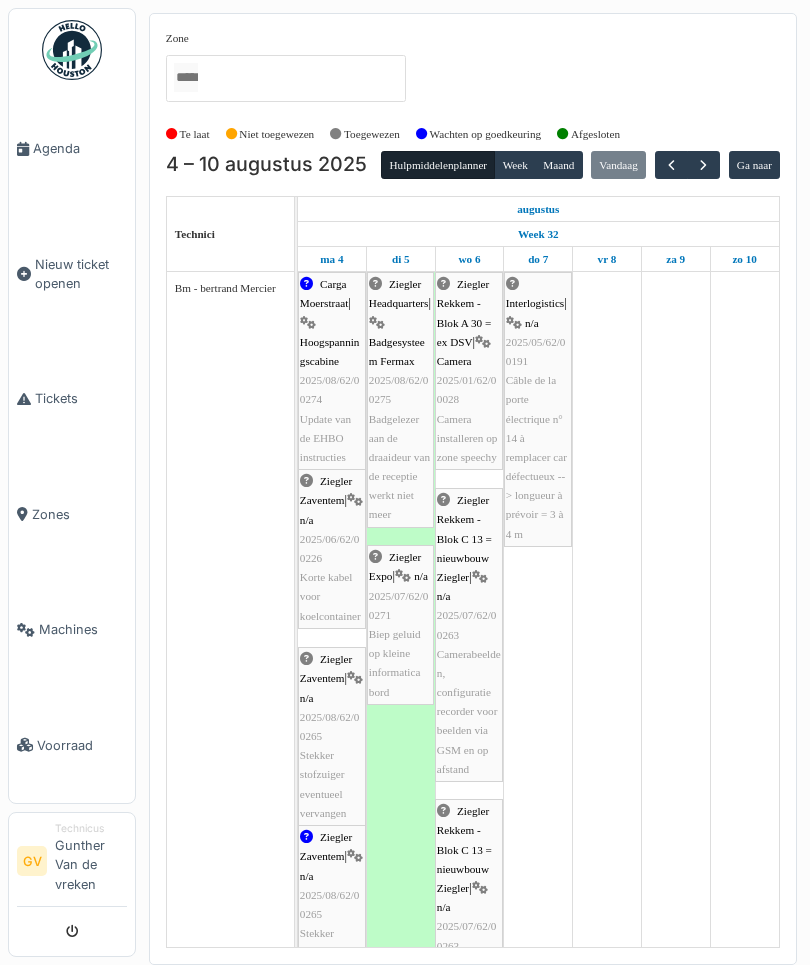 scroll, scrollTop: 0, scrollLeft: 0, axis: both 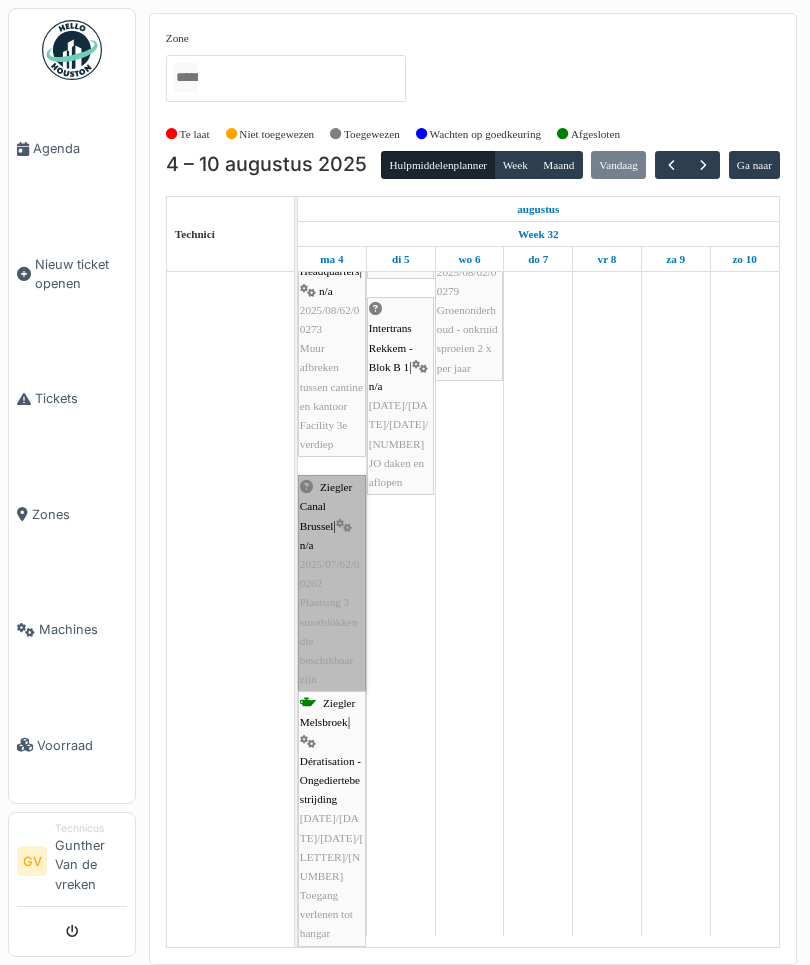 click on "Ziegler Canal Brussel
|     n/a
2025/07/62/00262
Plaatsing 3 stootblokken die beschikbaar zijn" at bounding box center [332, 583] 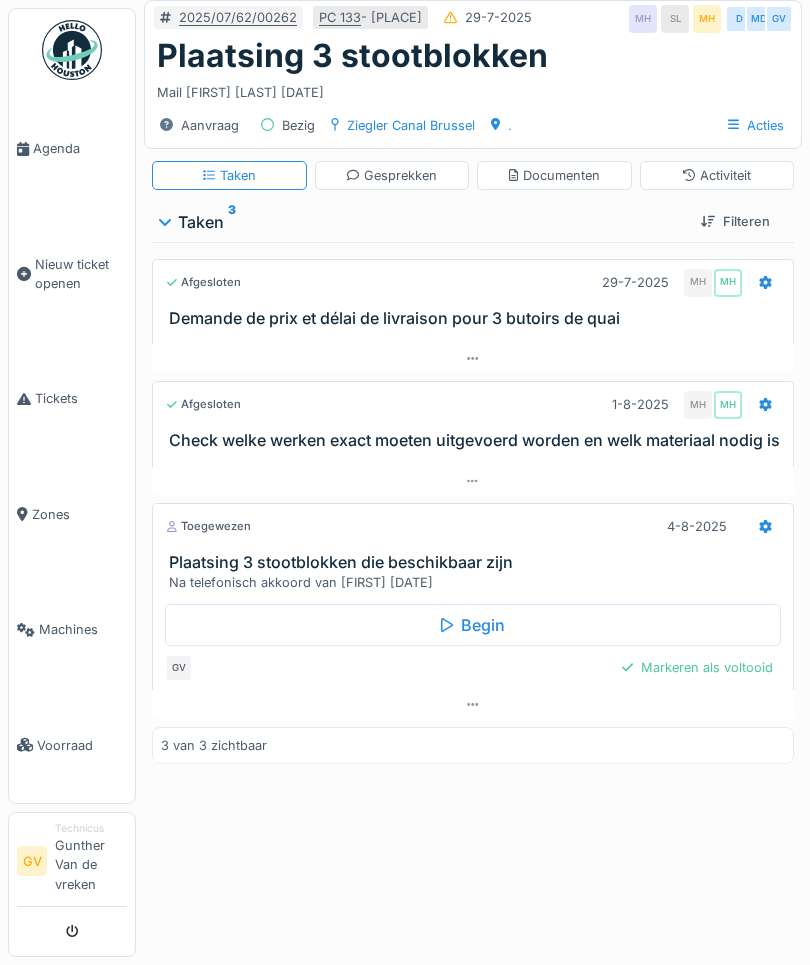 scroll, scrollTop: 0, scrollLeft: 0, axis: both 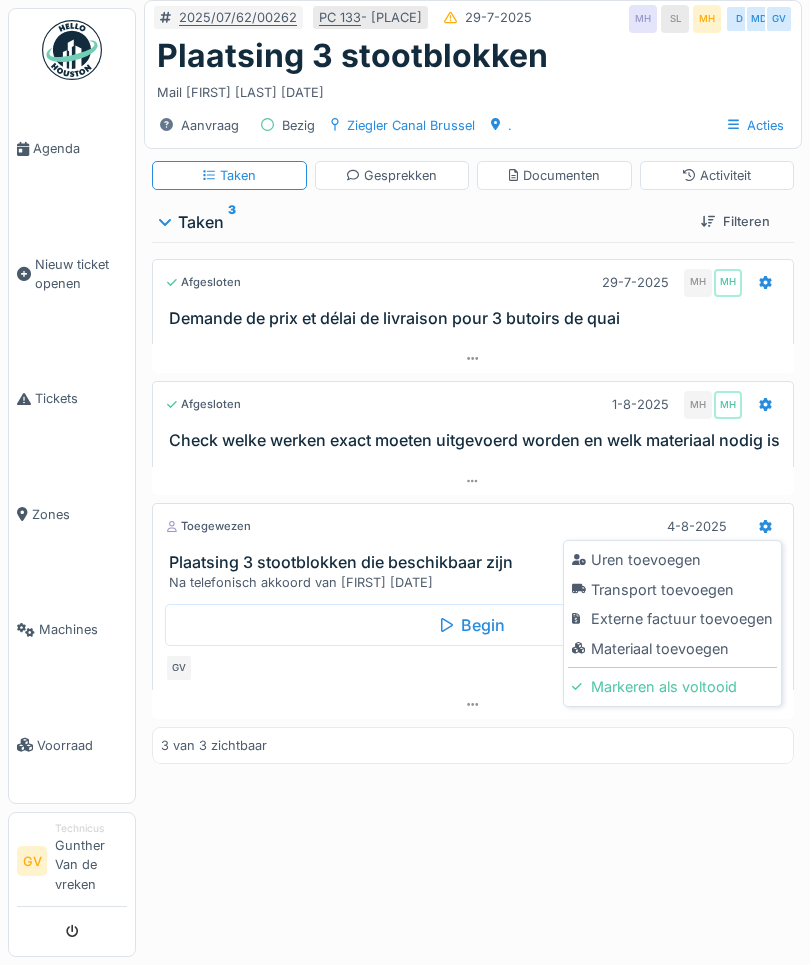 click on "Uren toevoegen" at bounding box center [672, 560] 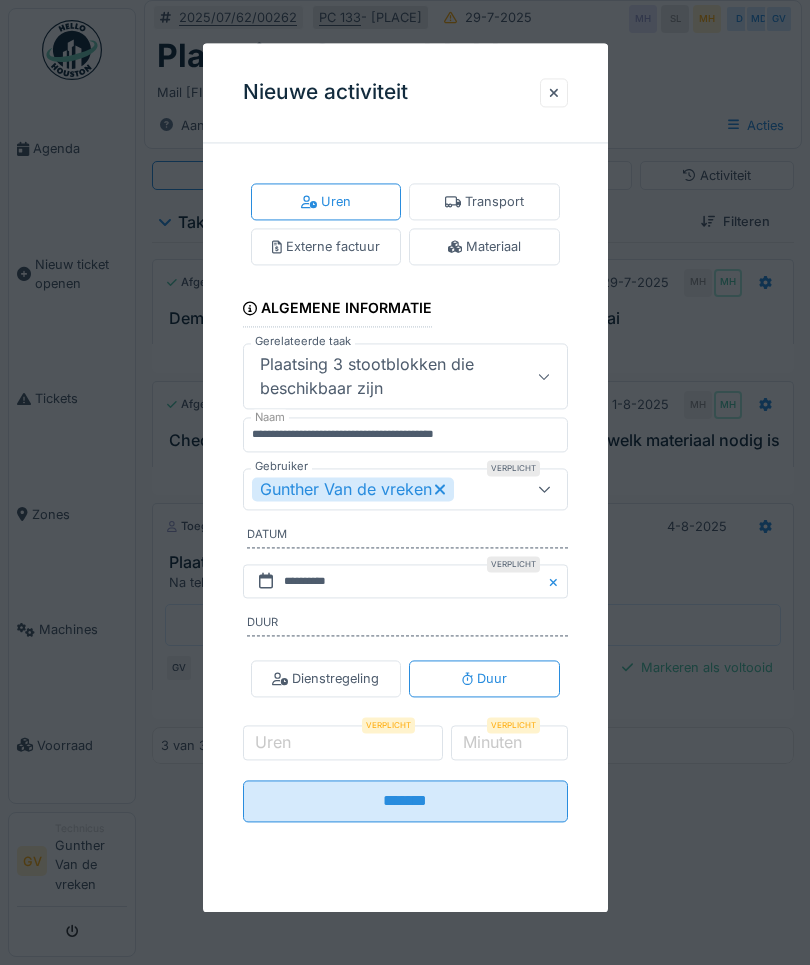 click at bounding box center [544, 489] 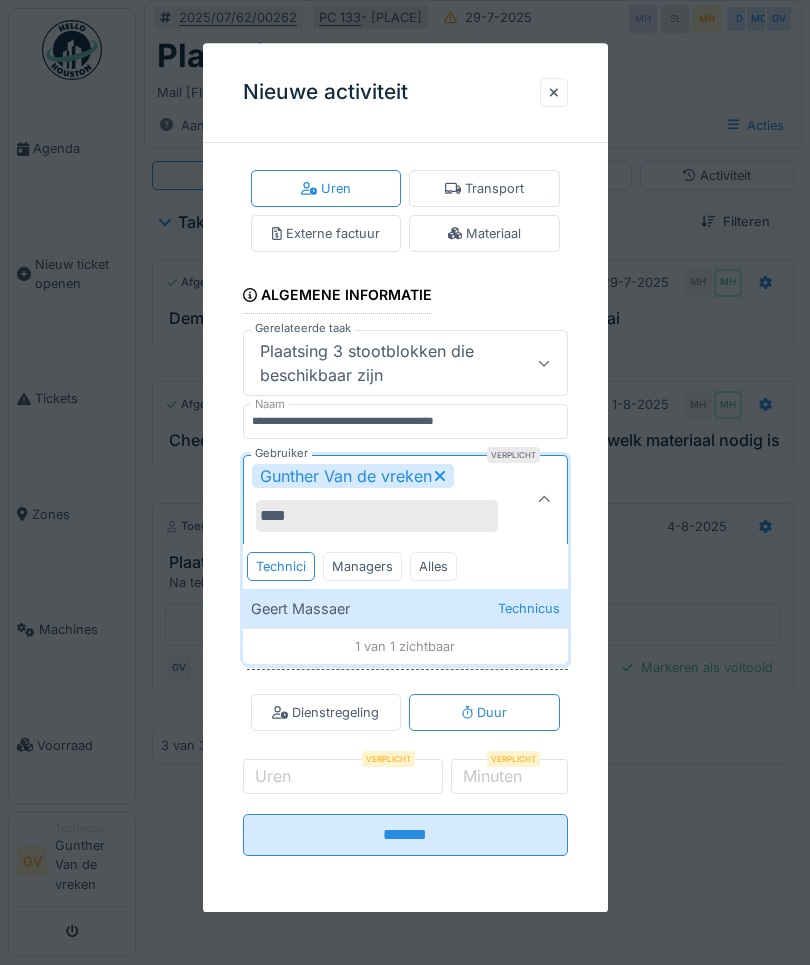 scroll, scrollTop: 17, scrollLeft: 0, axis: vertical 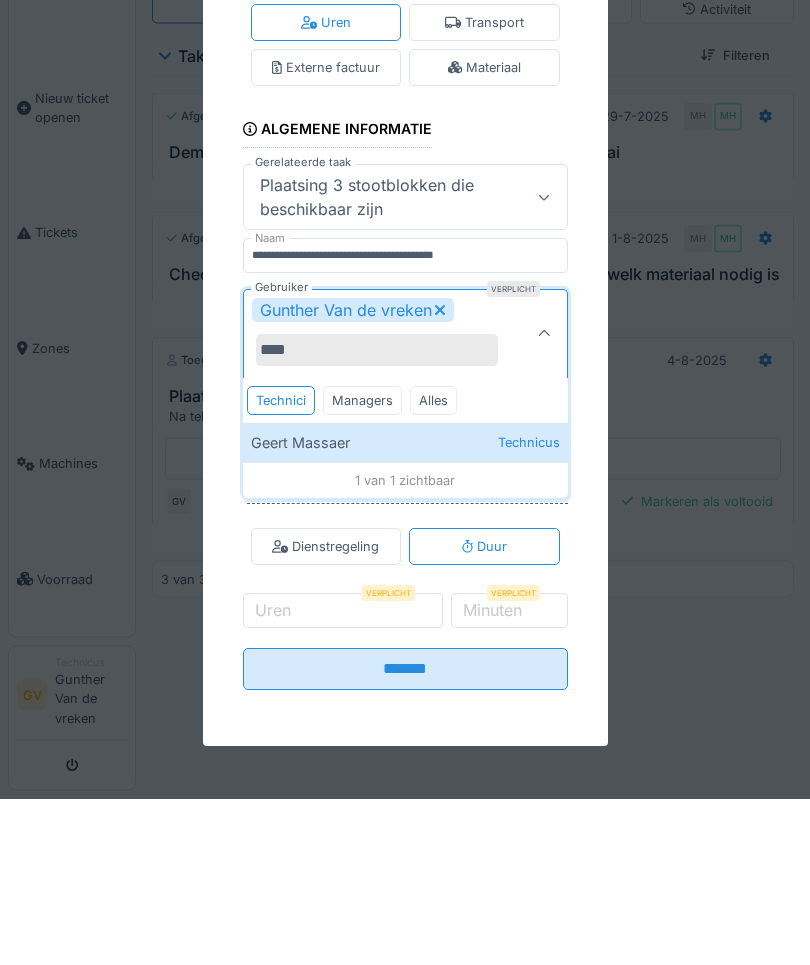 type on "****" 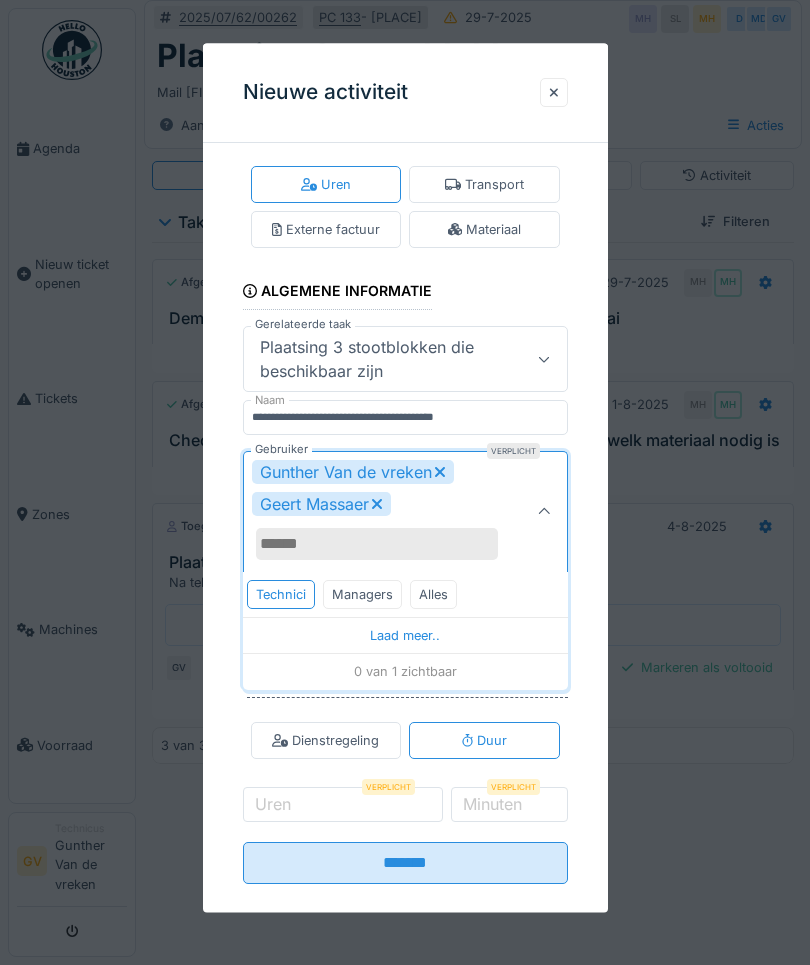 click on "Gebruiker" at bounding box center (377, 544) 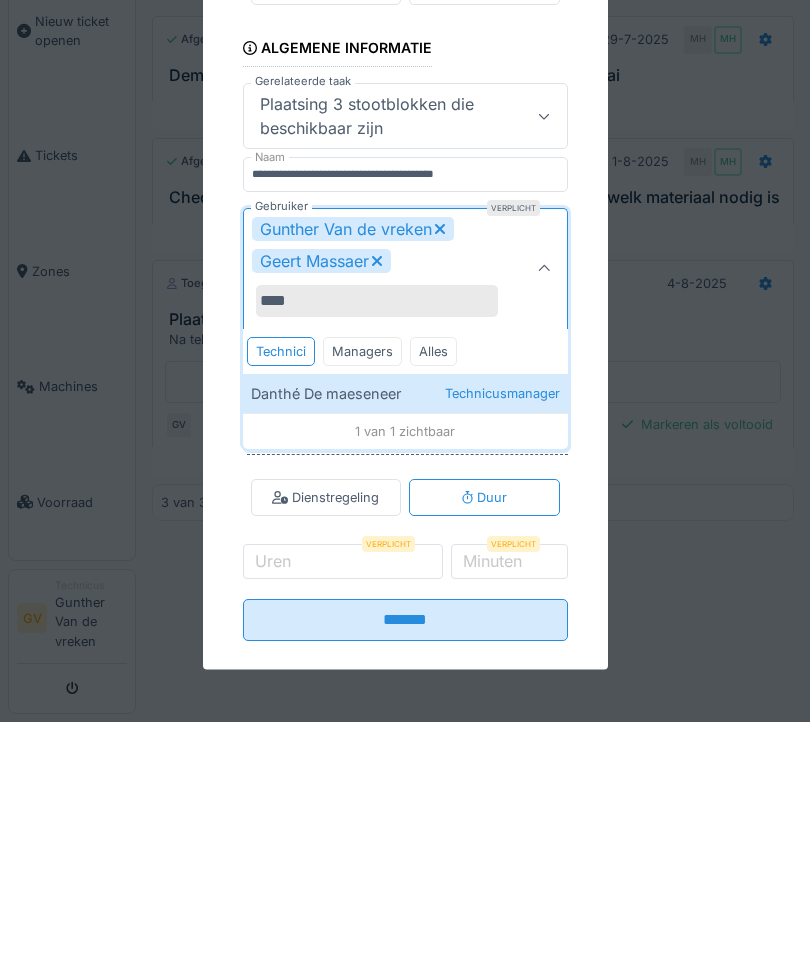 type on "****" 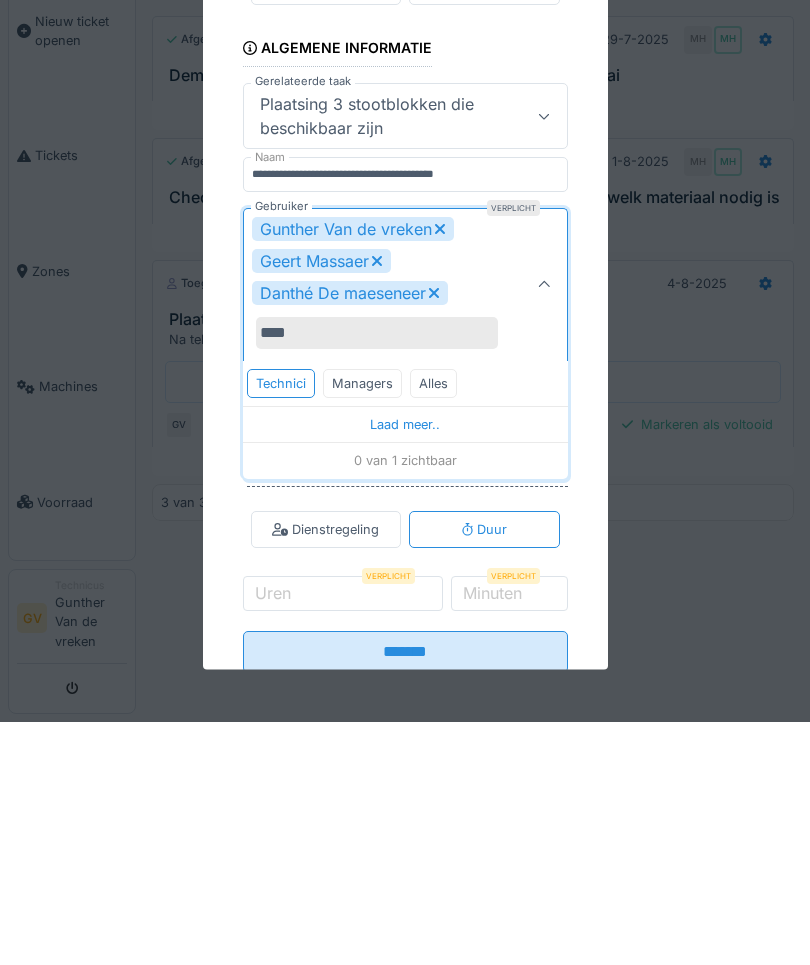 type on "**********" 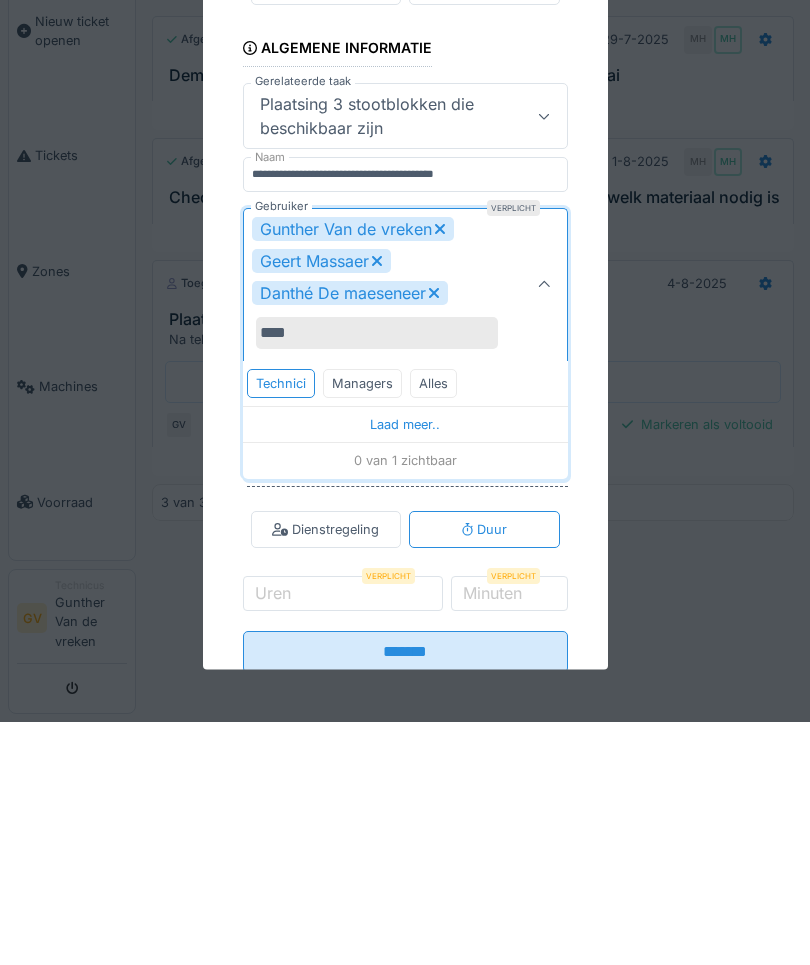 type 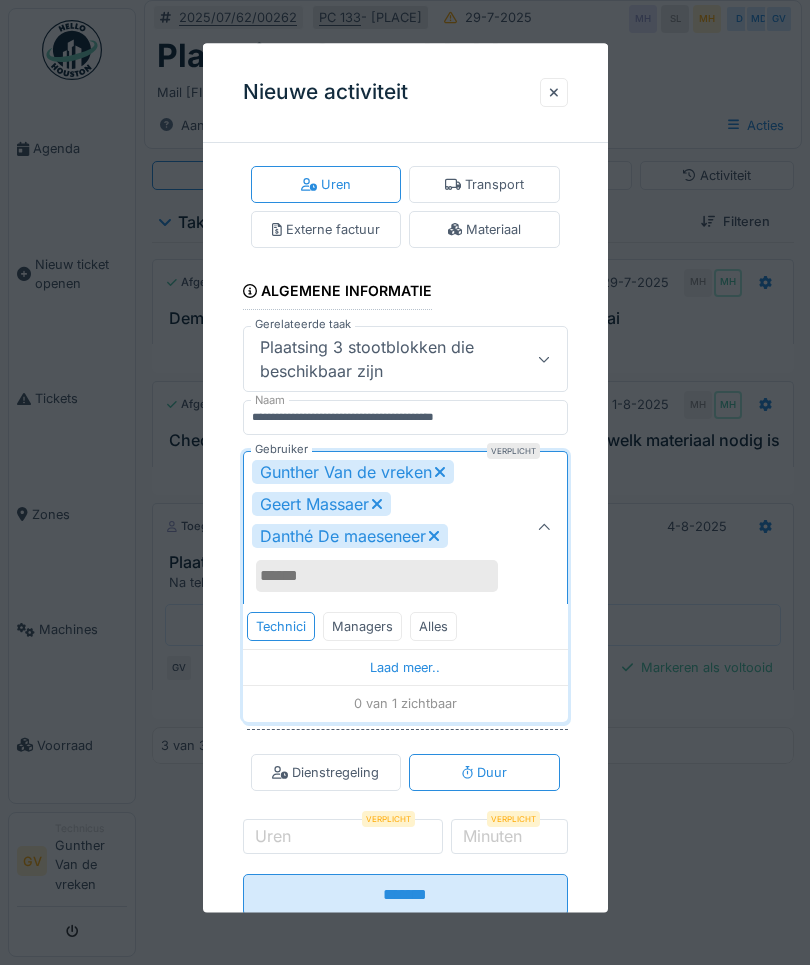 click on "Duur" at bounding box center (484, 773) 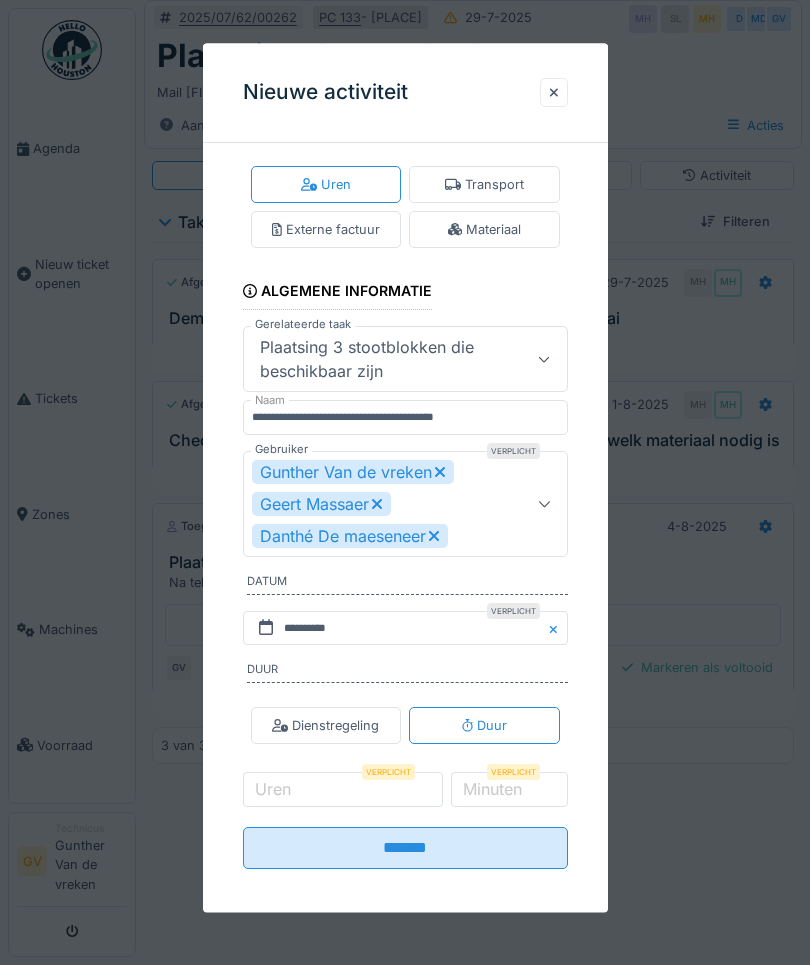 click on "Uren" at bounding box center (273, 789) 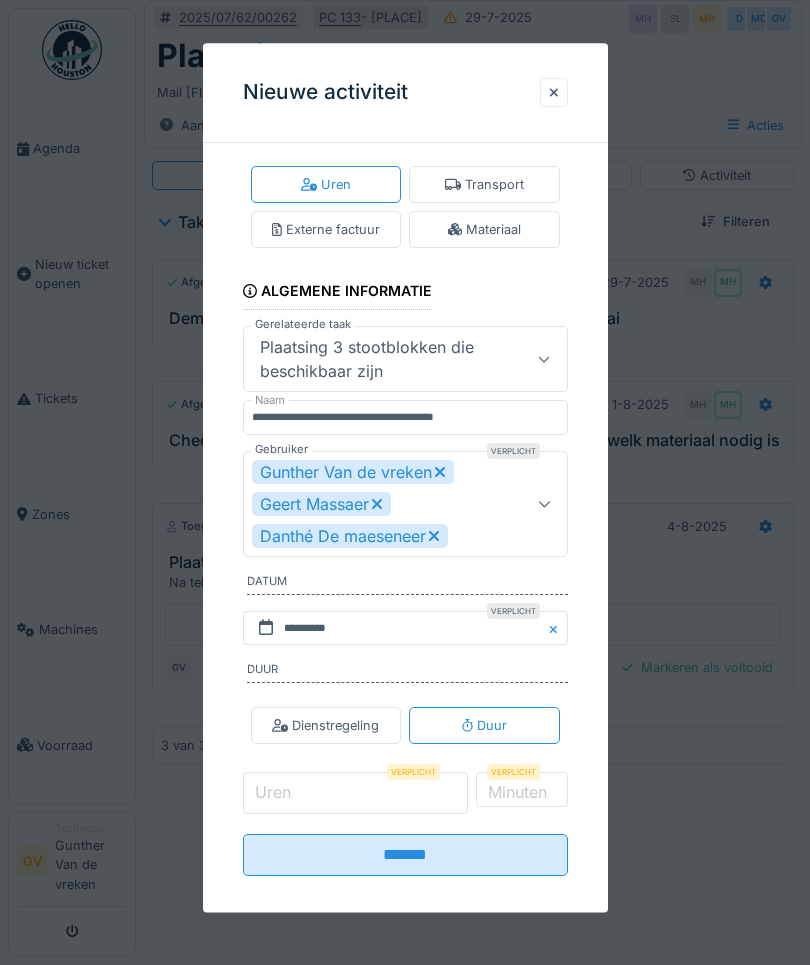 click on "Uren" at bounding box center [356, 794] 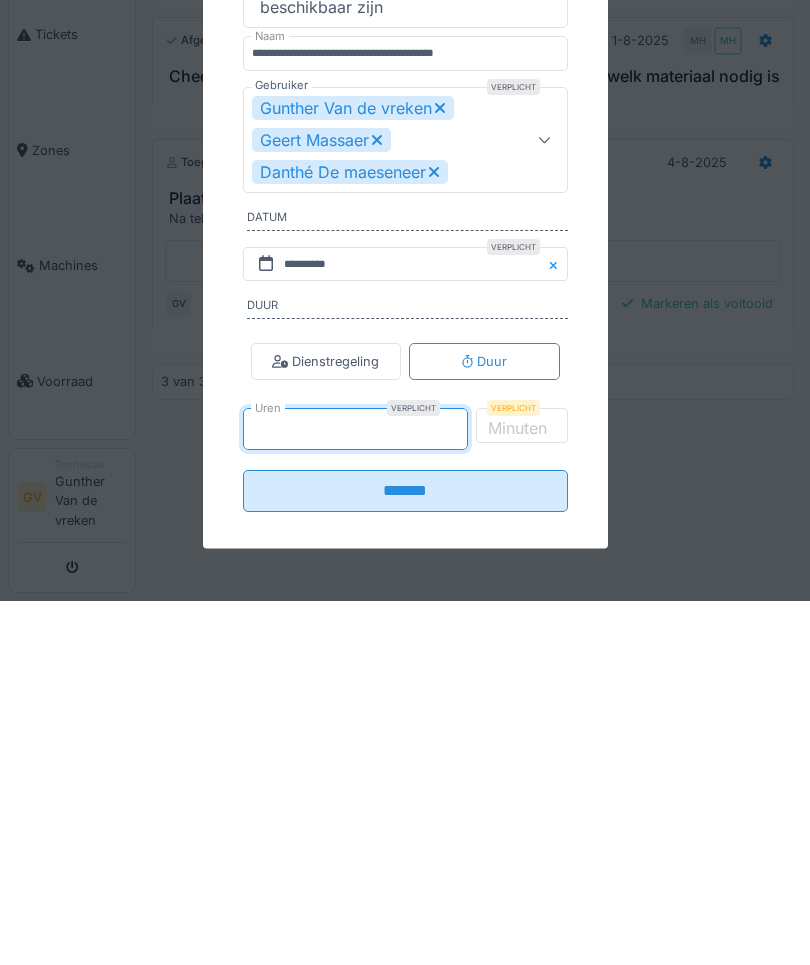 type on "*" 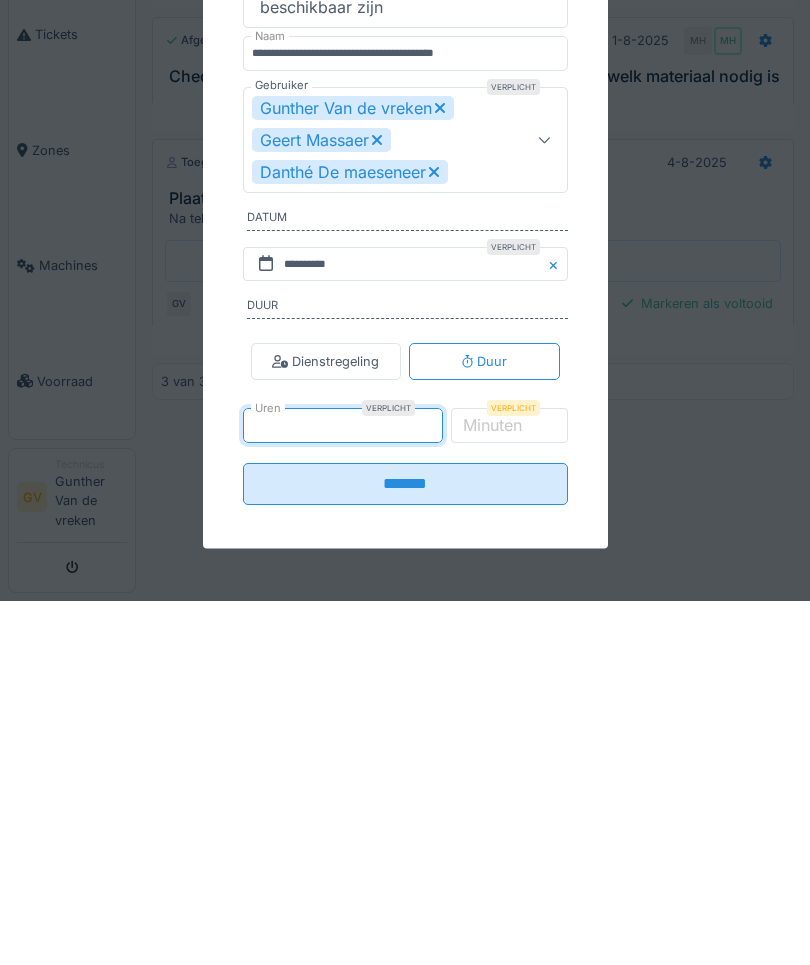 click on "Minuten" at bounding box center [492, 789] 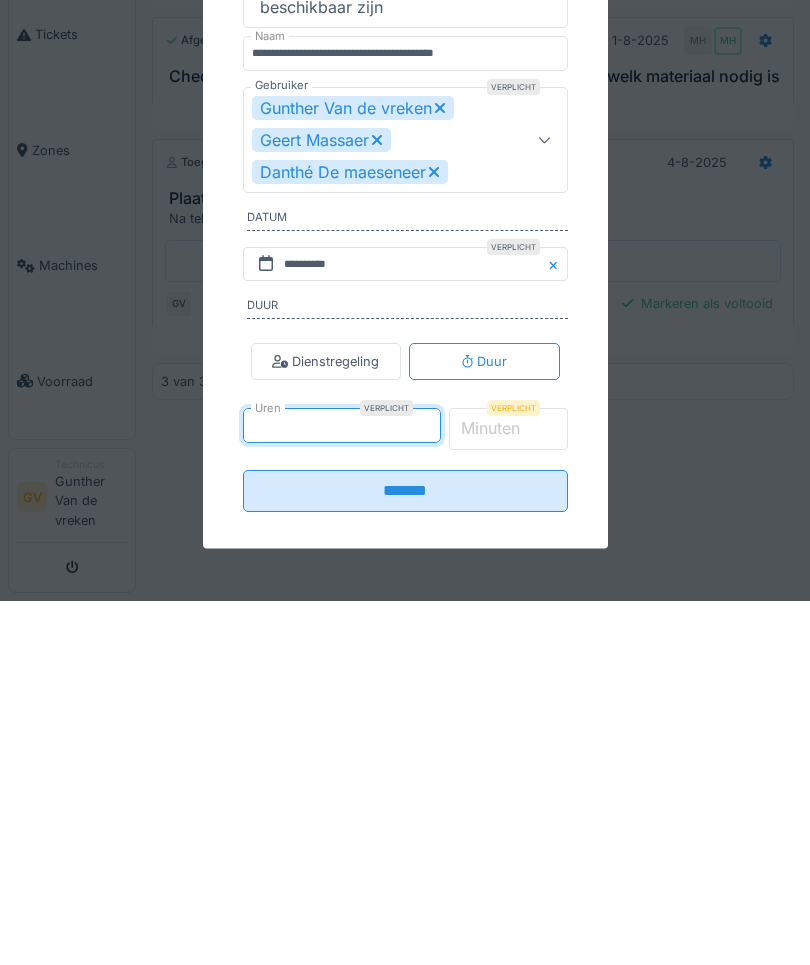 click on "*" at bounding box center (508, 794) 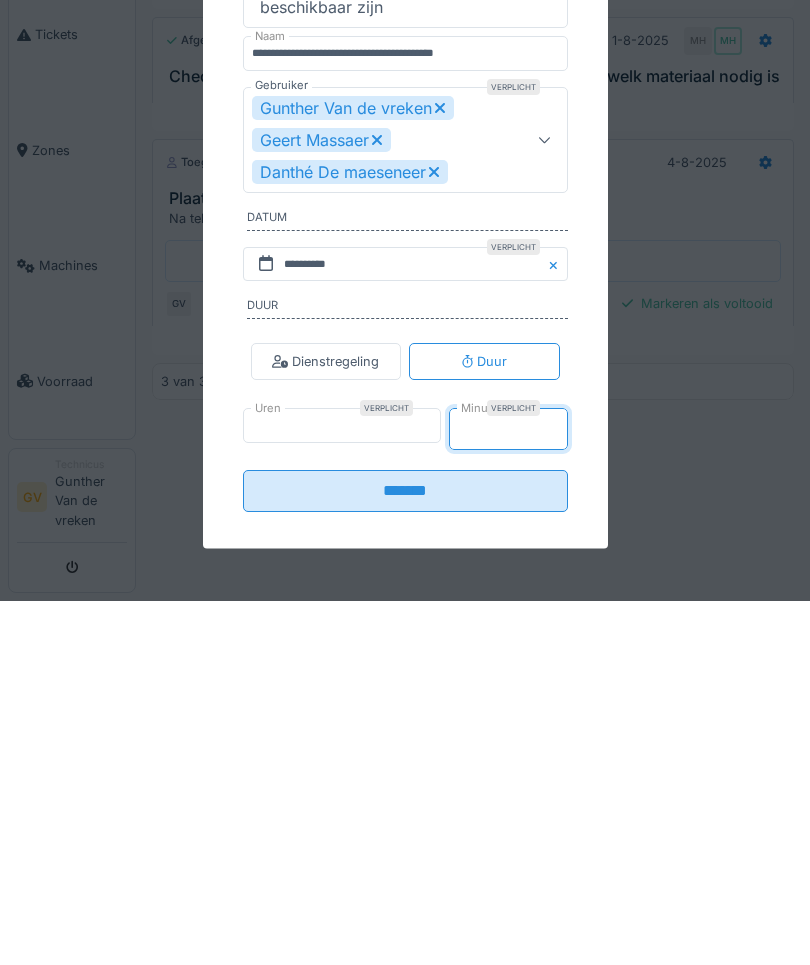 type on "**" 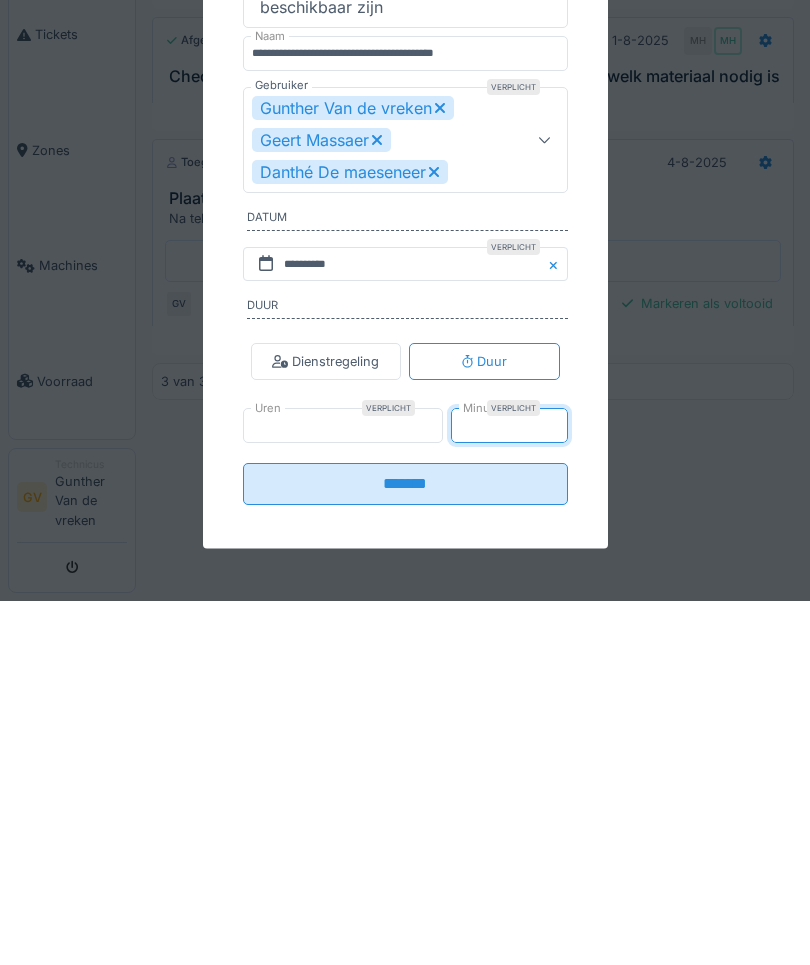 click on "*******" at bounding box center (405, 848) 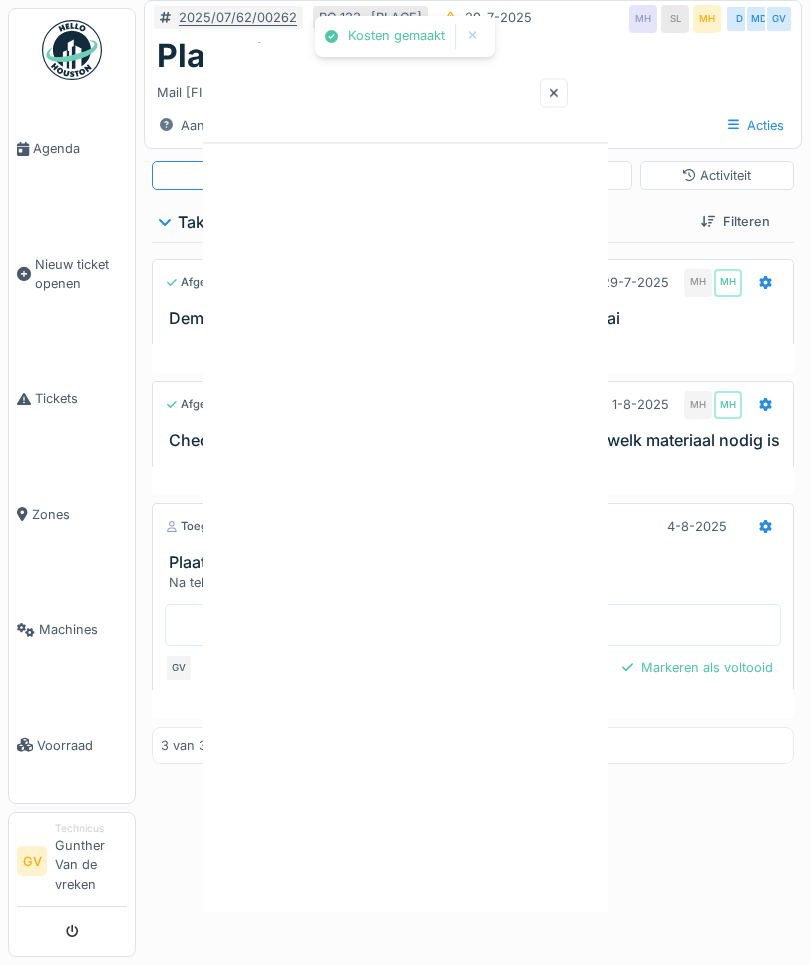 scroll, scrollTop: 0, scrollLeft: 0, axis: both 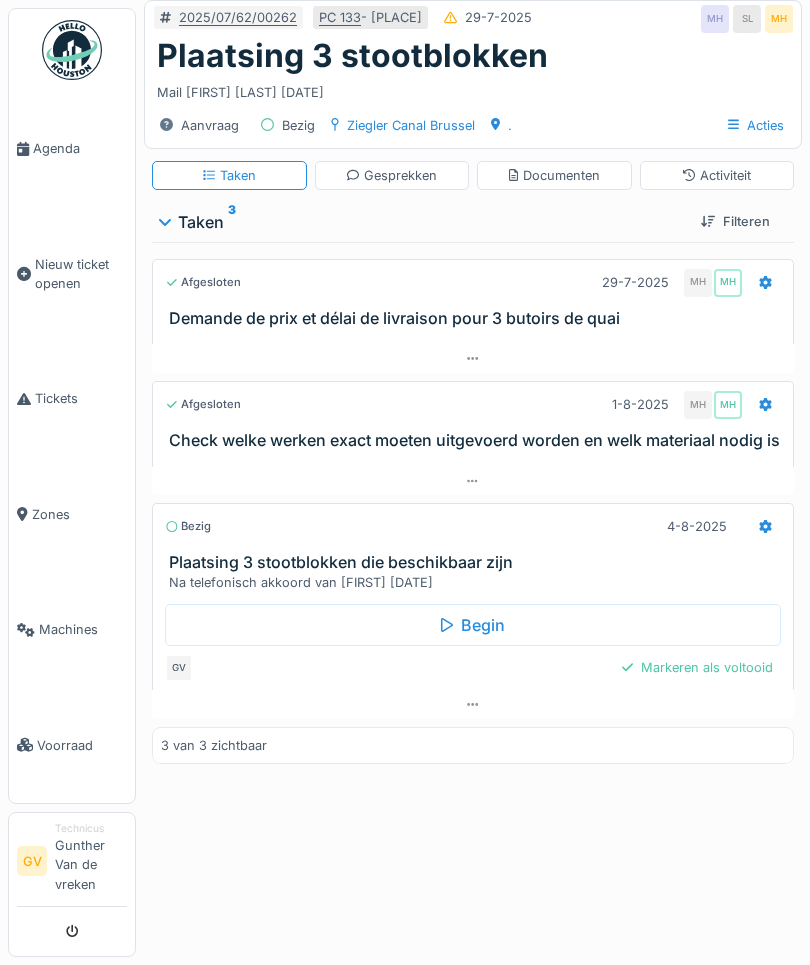 click on "Markeren als voltooid" at bounding box center [697, 667] 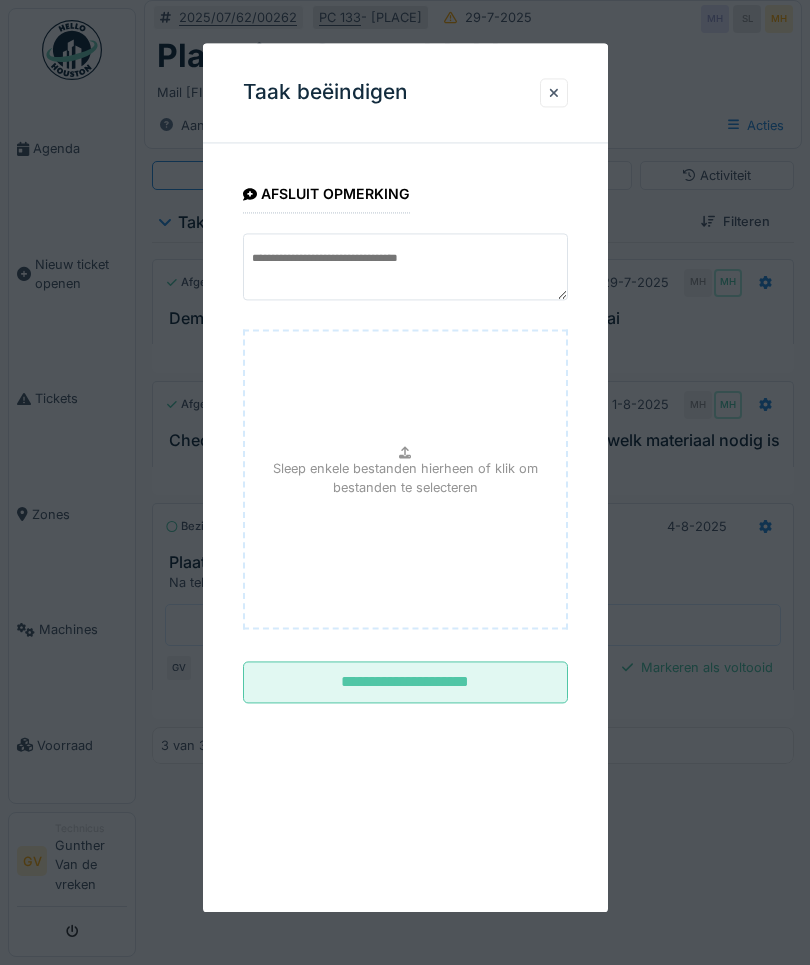 click on "**********" at bounding box center (405, 683) 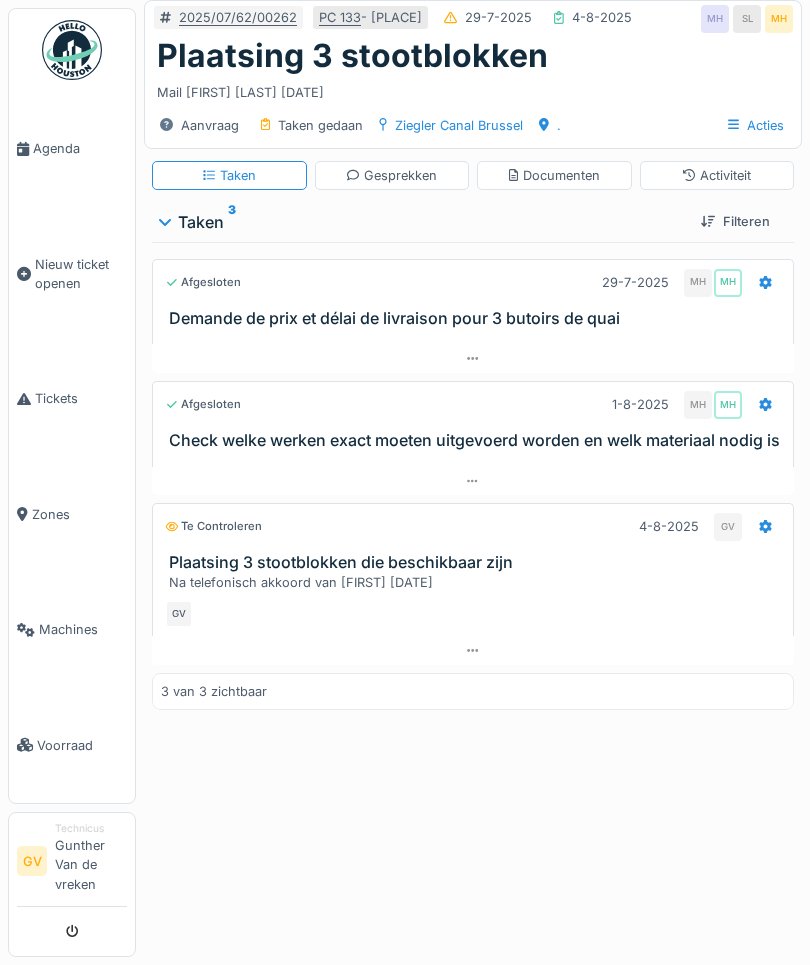 click on "Agenda" at bounding box center (80, 148) 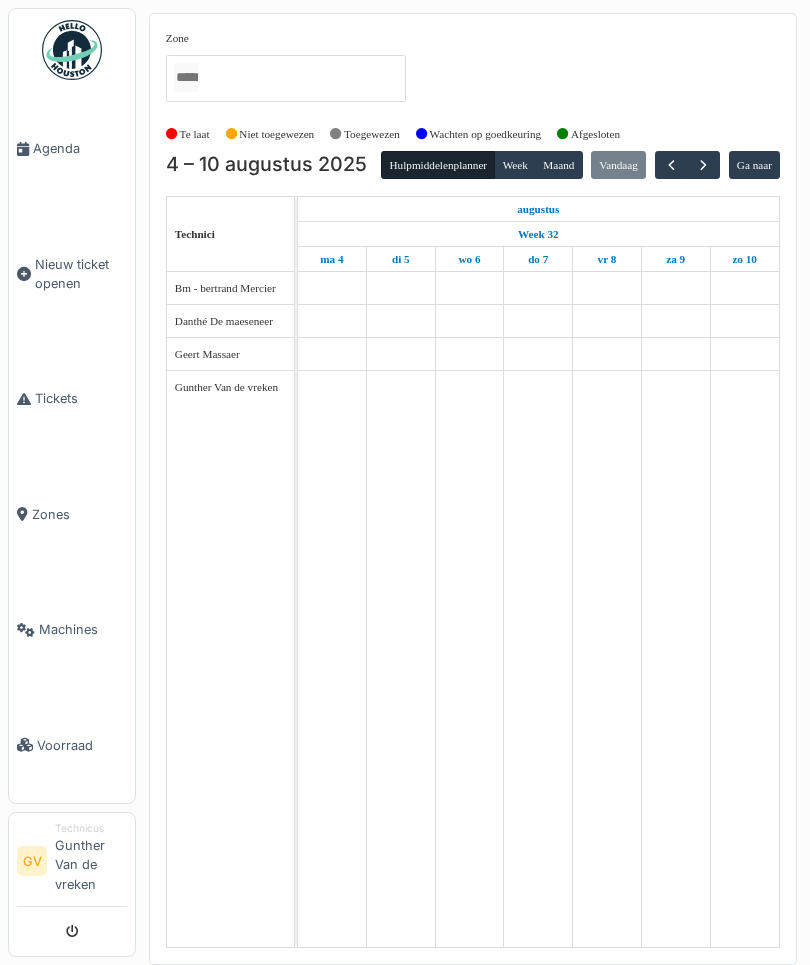 scroll, scrollTop: 0, scrollLeft: 0, axis: both 